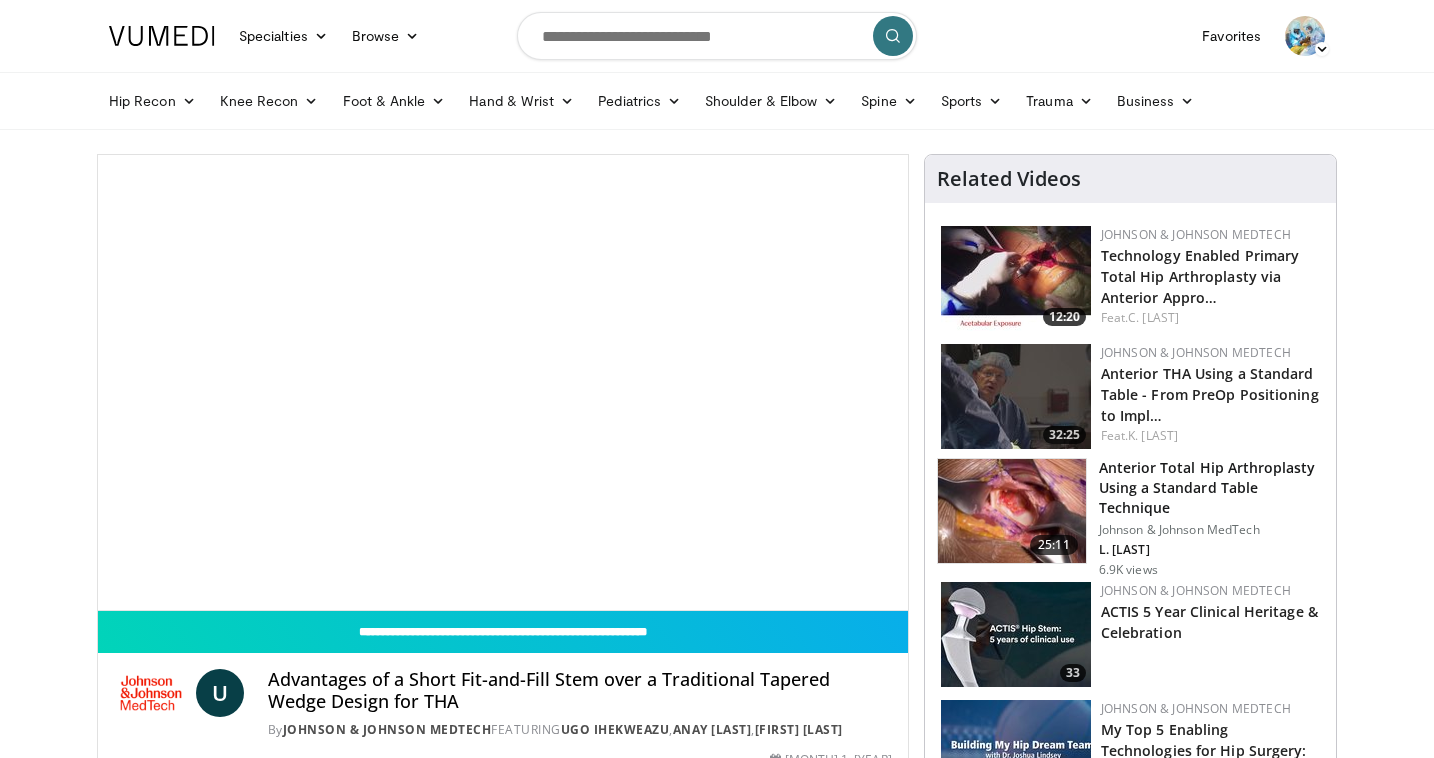 scroll, scrollTop: 0, scrollLeft: 0, axis: both 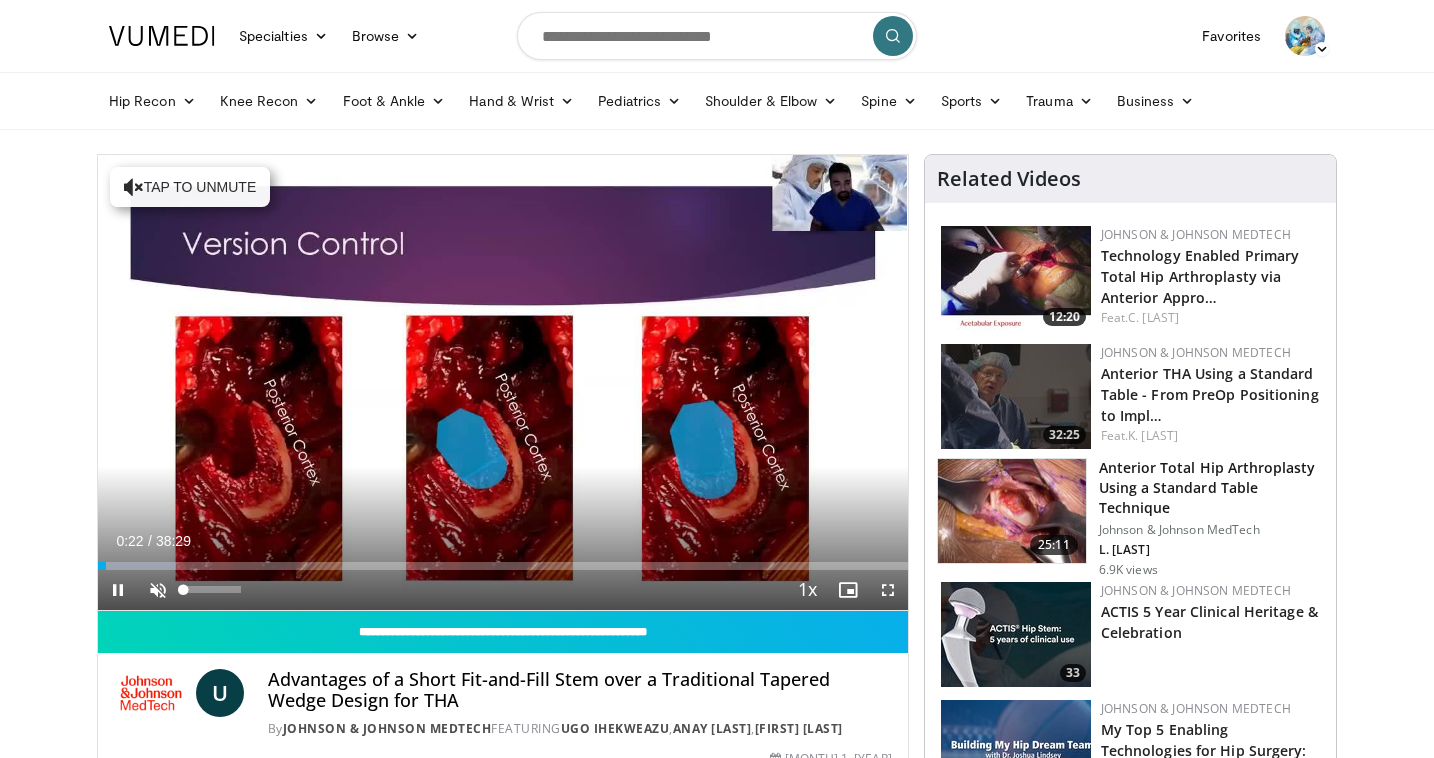 click at bounding box center [158, 590] 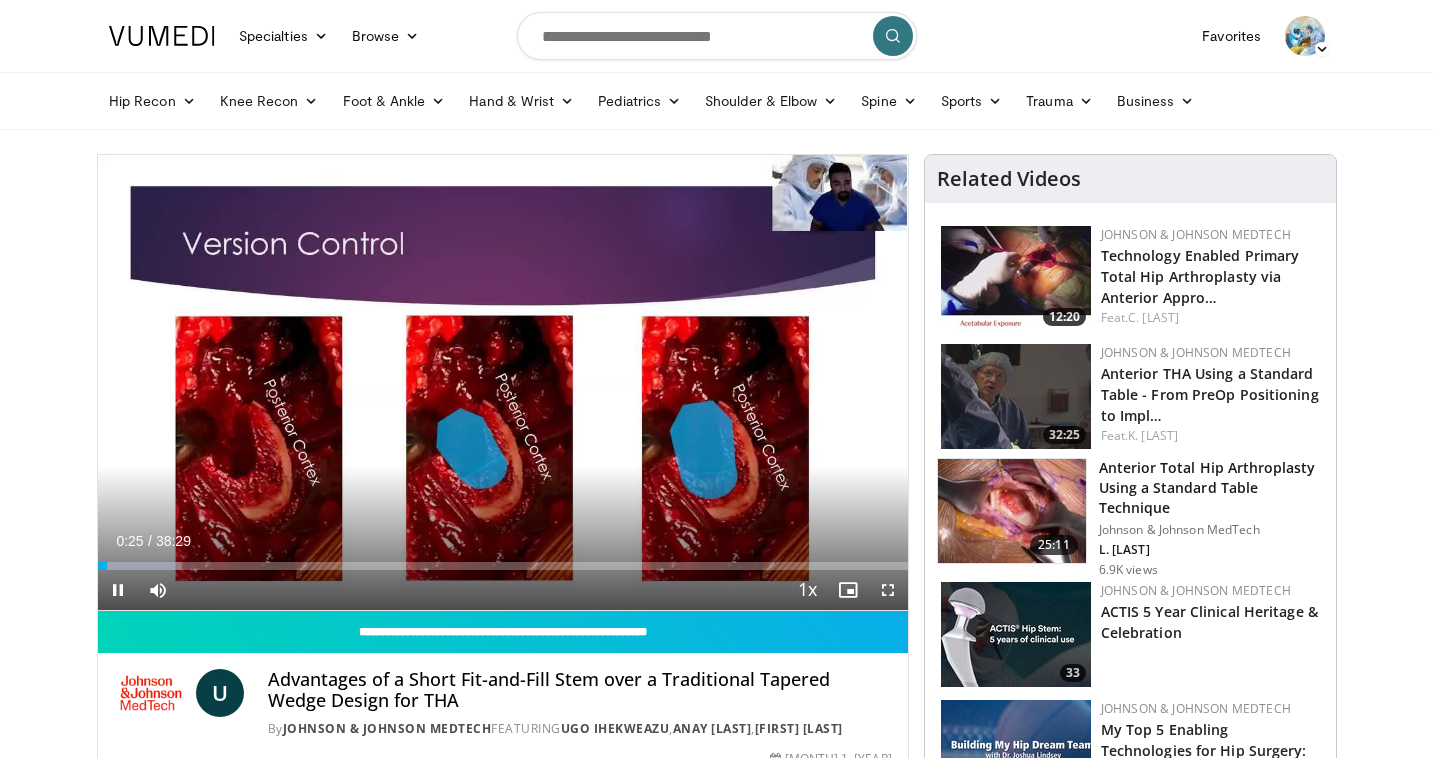click at bounding box center [888, 590] 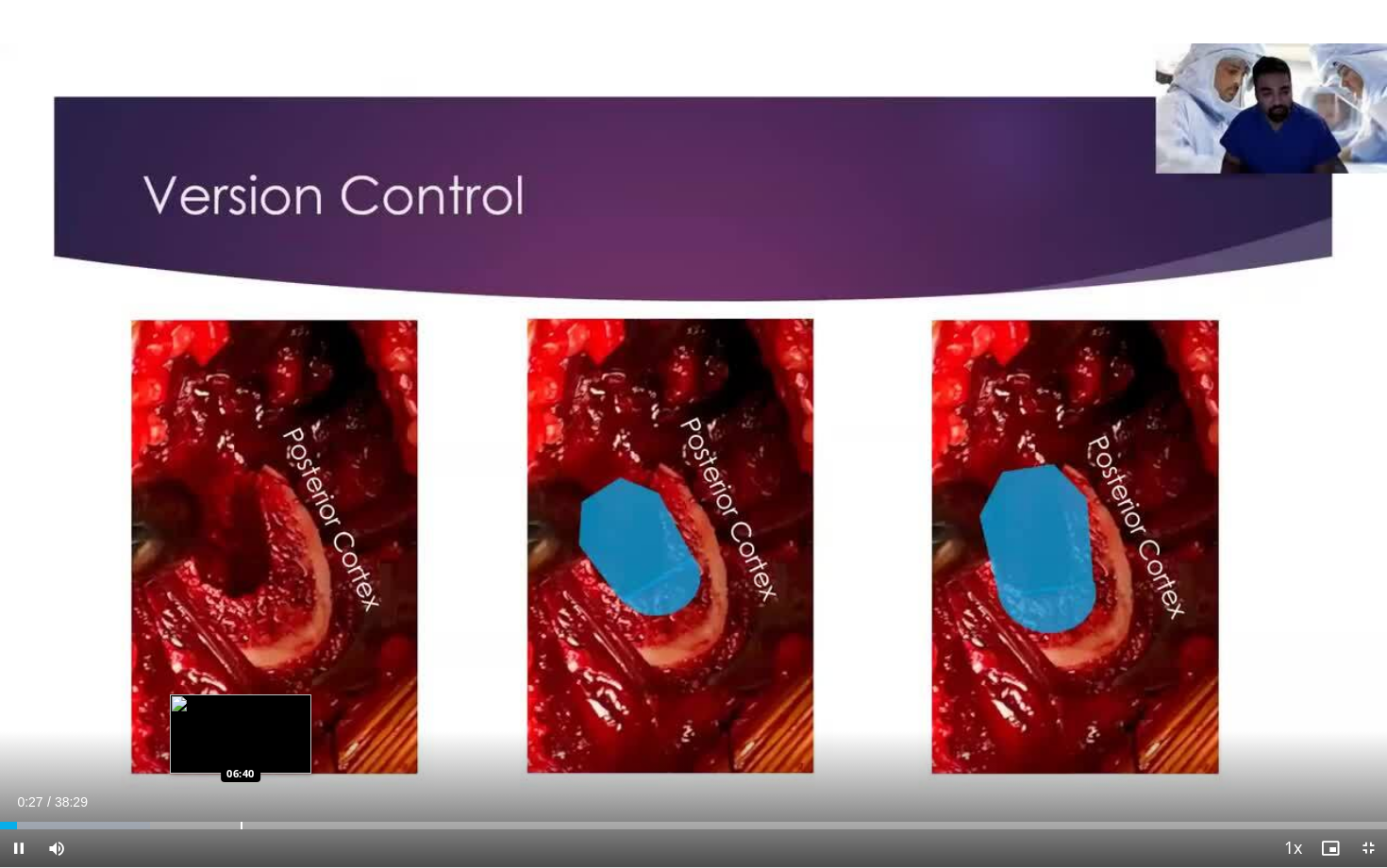 click at bounding box center (242, 826) 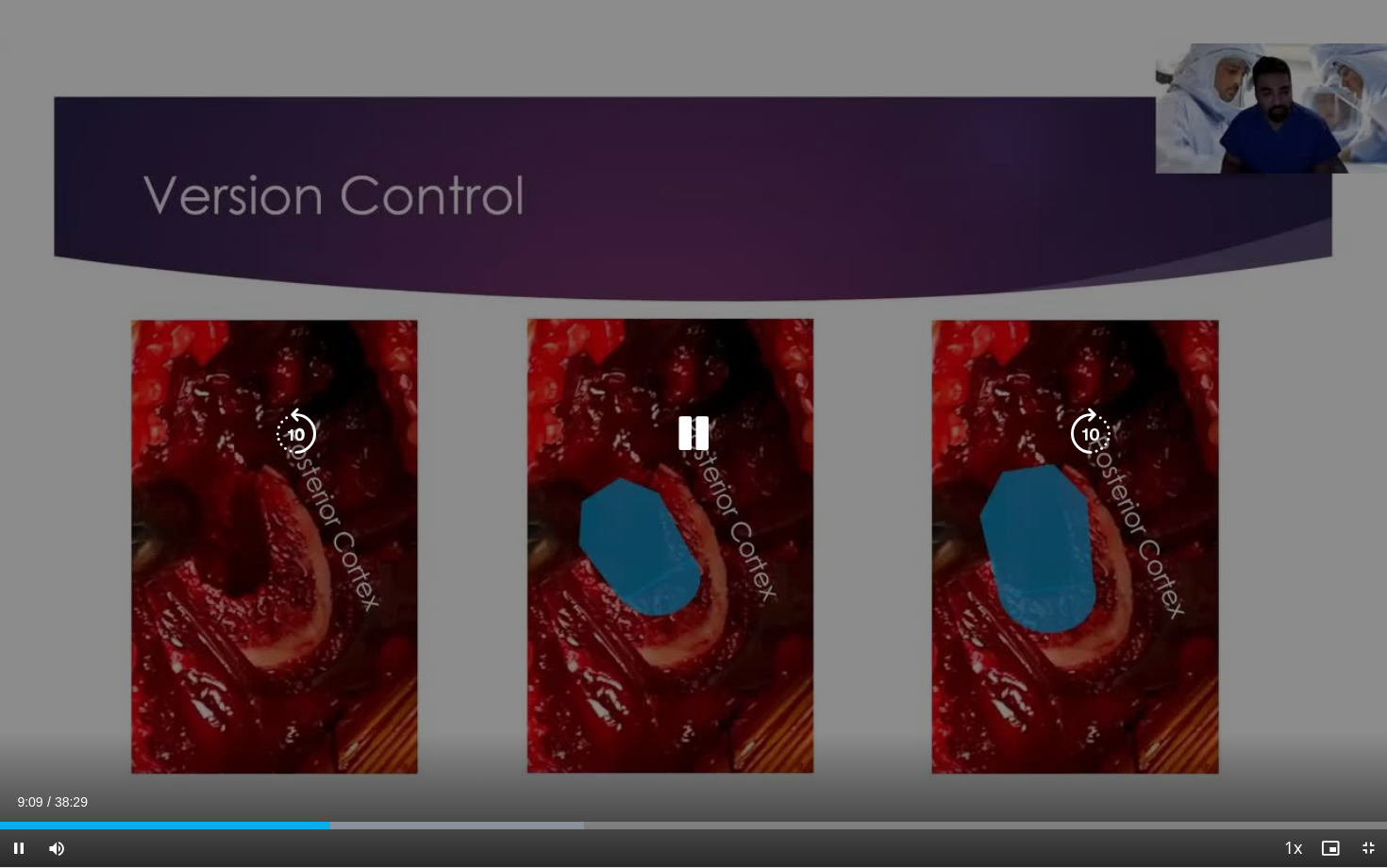 click at bounding box center (694, 434) 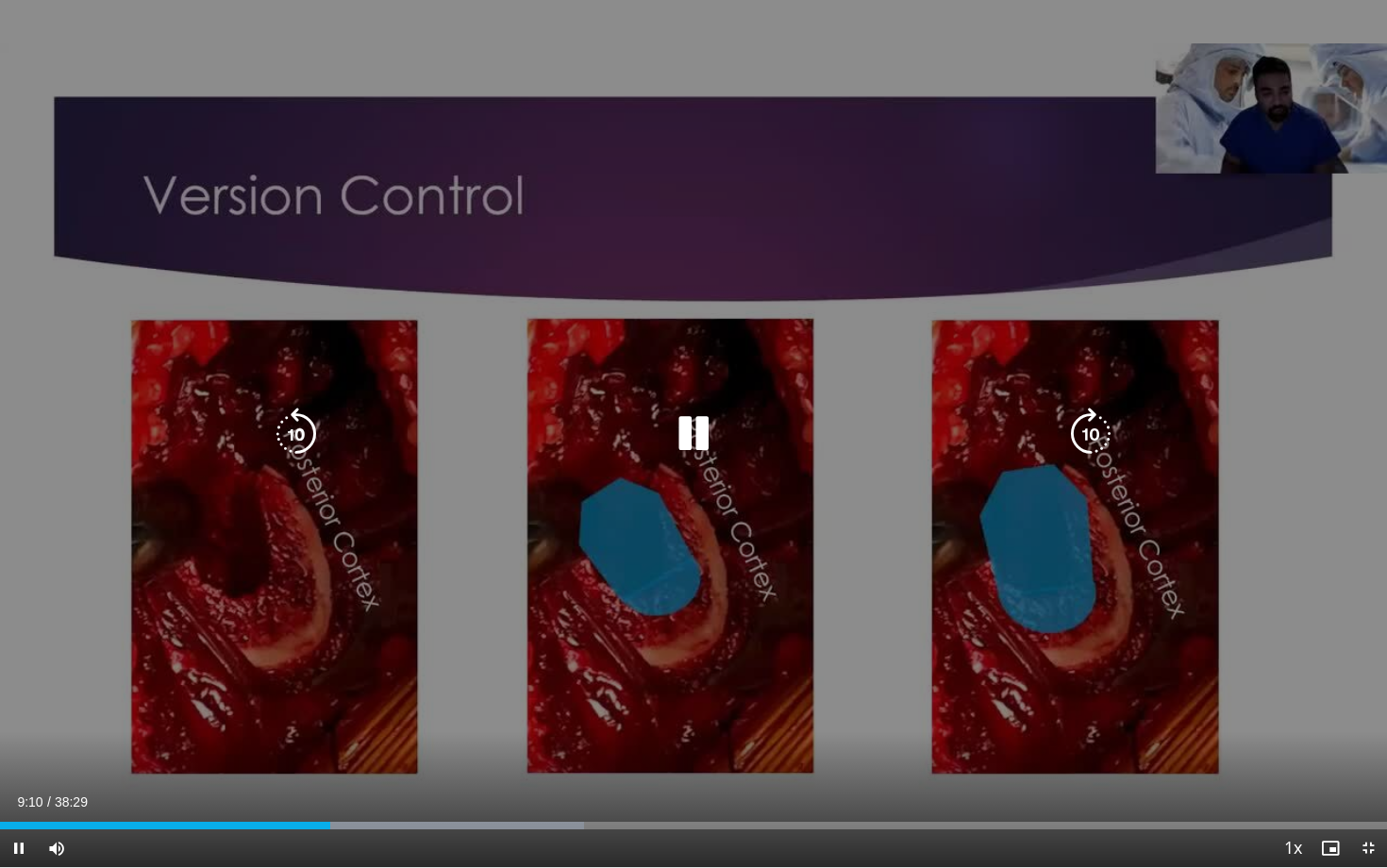 click at bounding box center [694, 434] 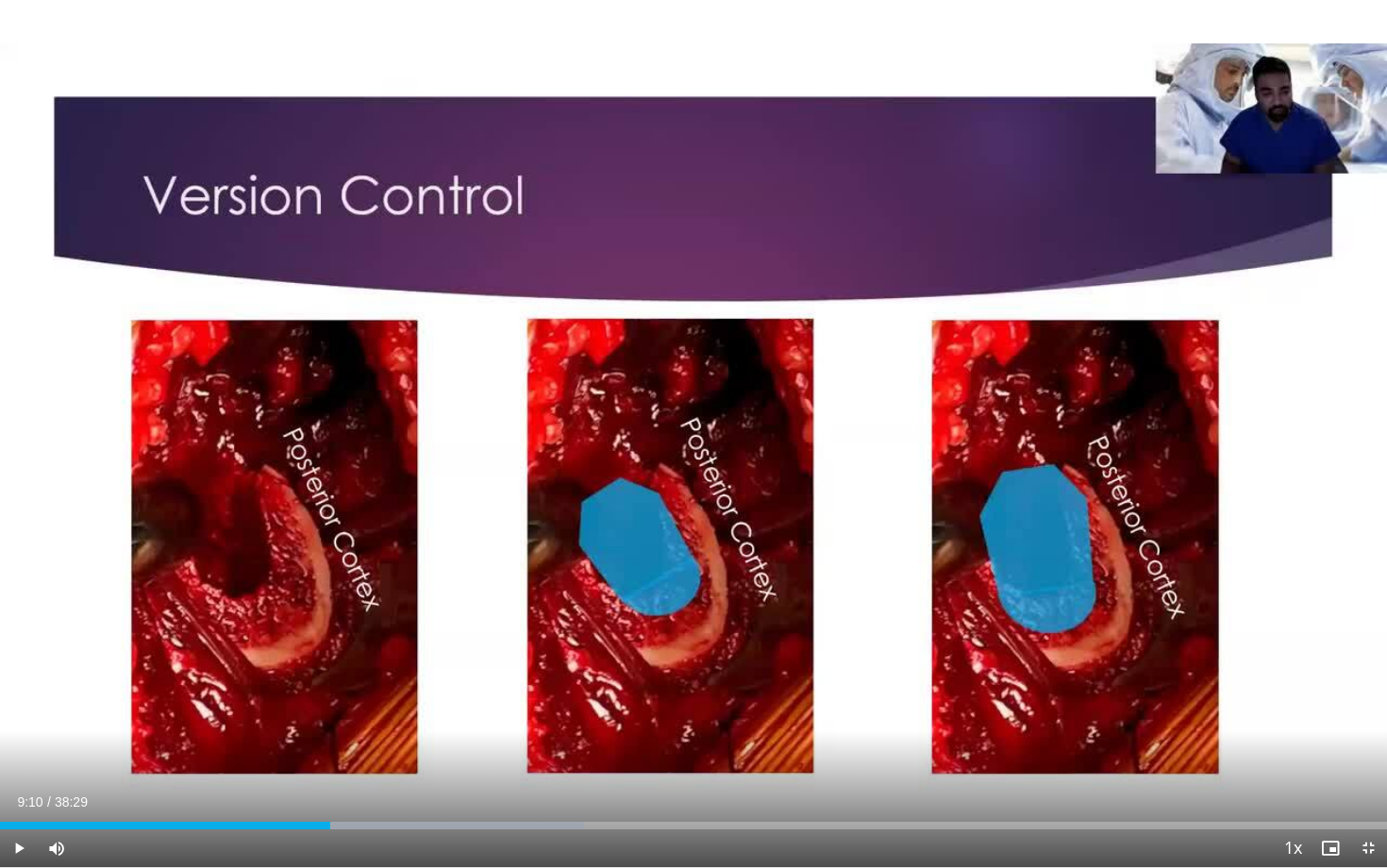 click at bounding box center [1368, 848] 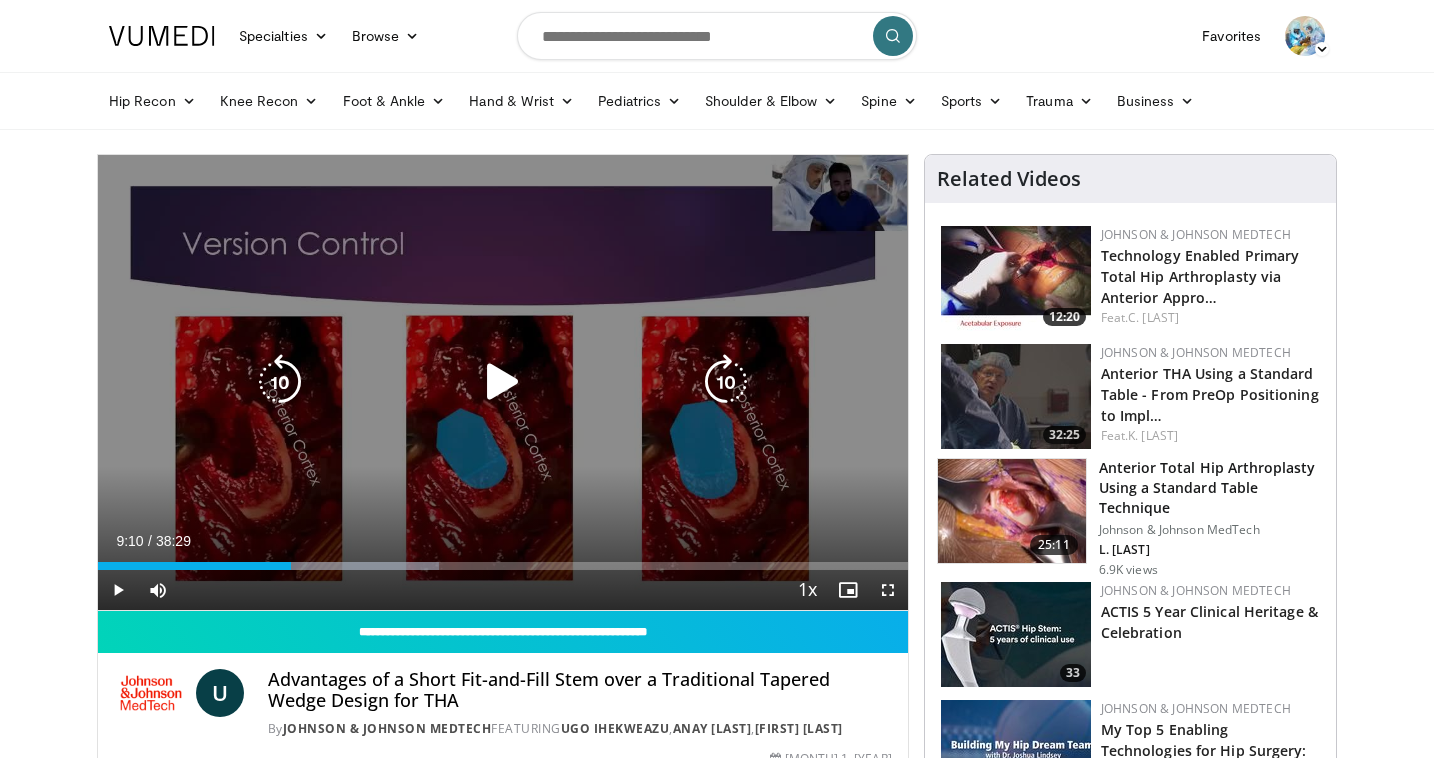 click at bounding box center [503, 382] 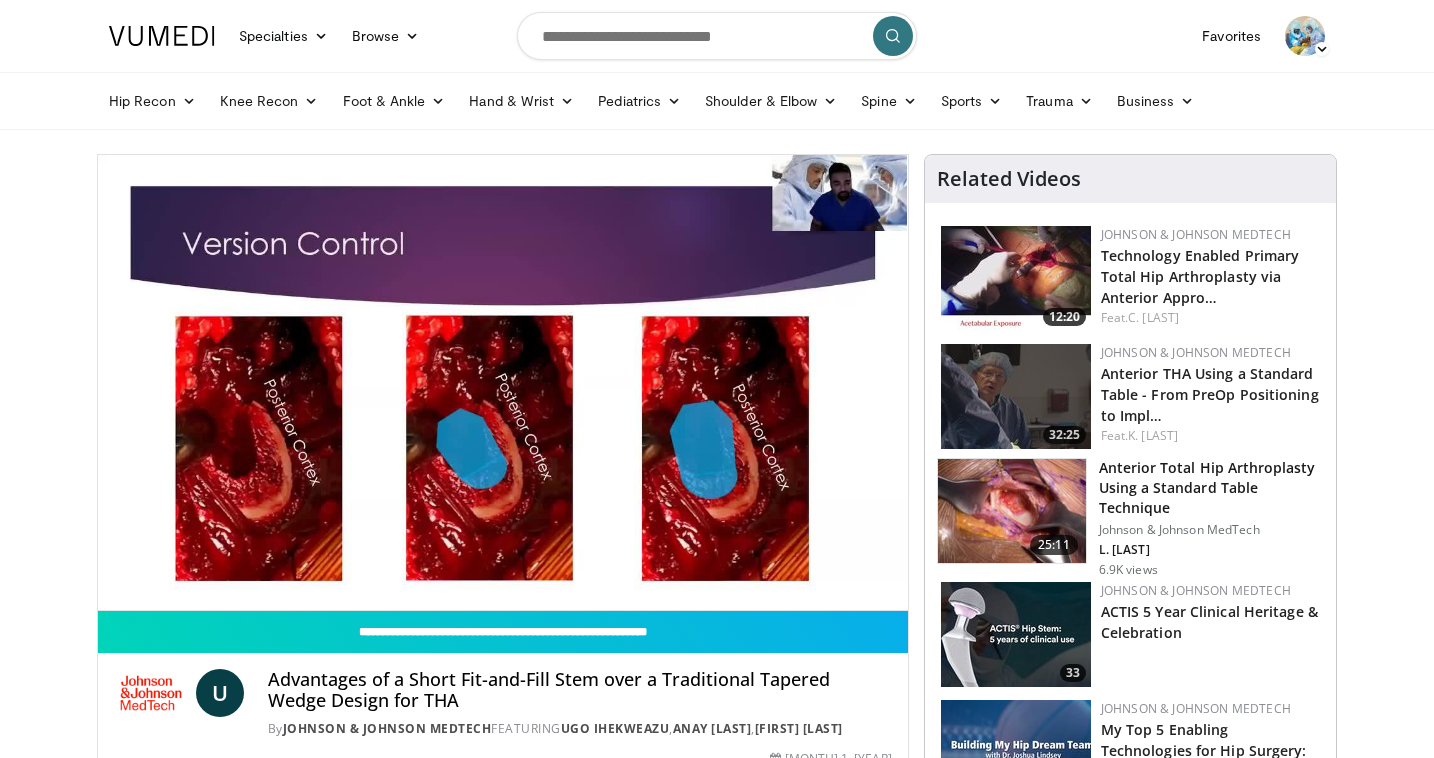 click on "10 seconds
Tap to unmute" at bounding box center [503, 382] 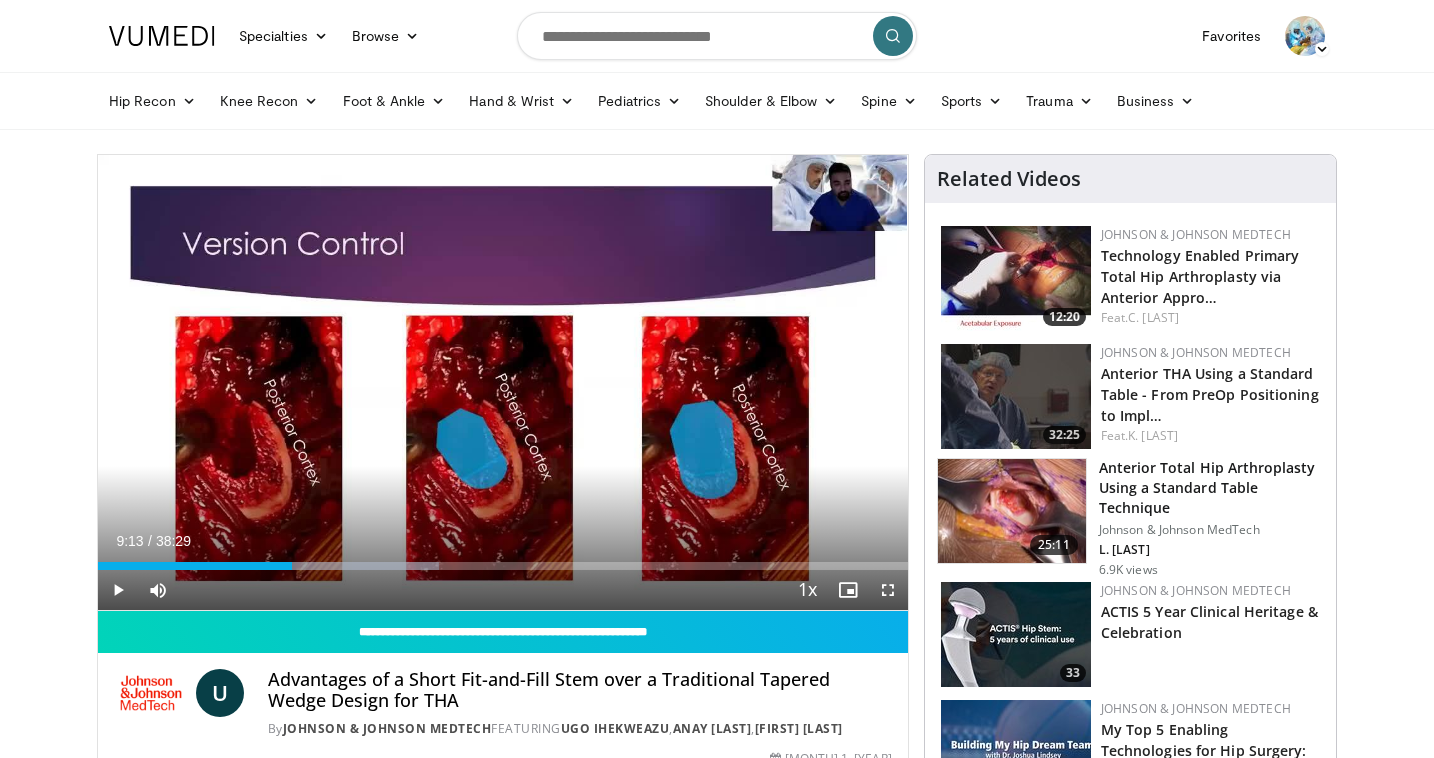 click at bounding box center (118, 590) 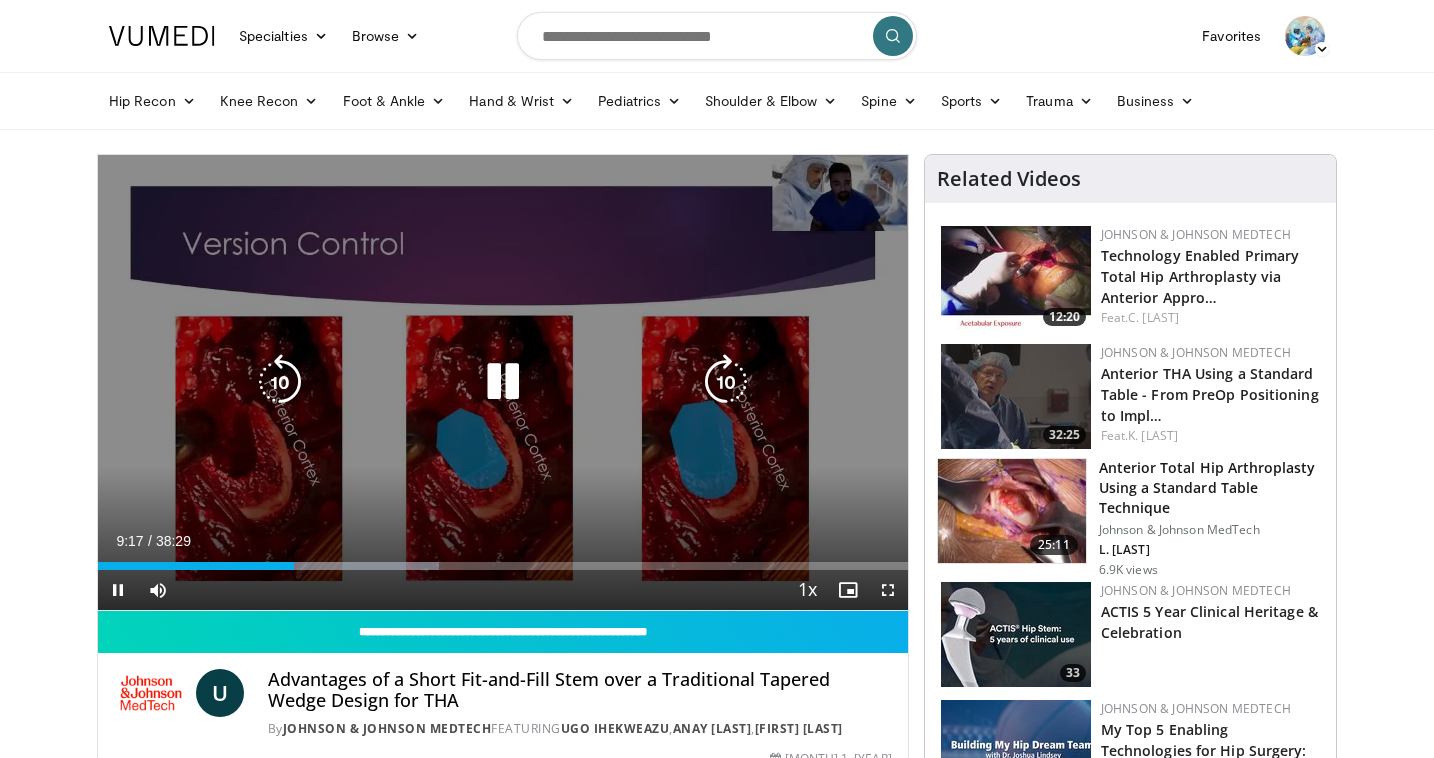 click at bounding box center [726, 382] 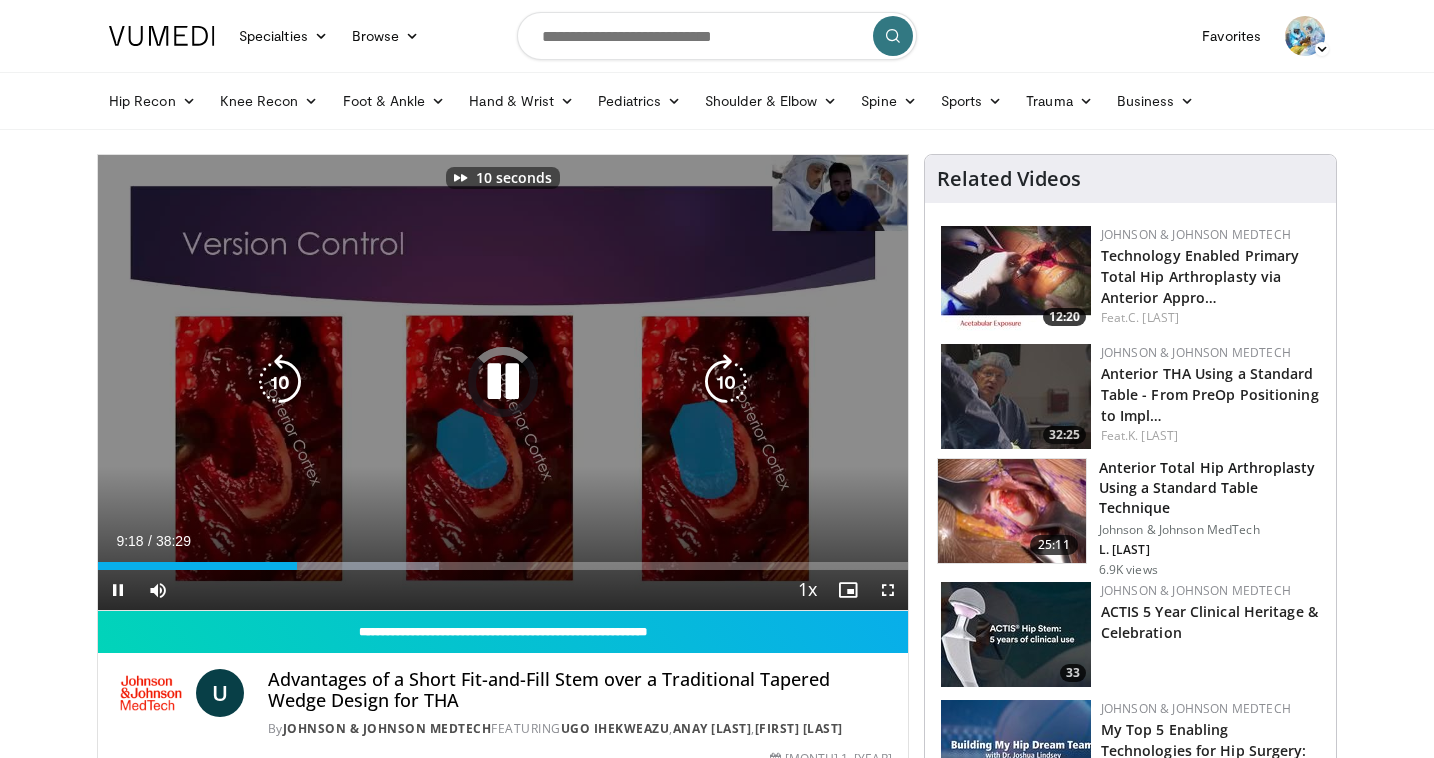 click at bounding box center (726, 382) 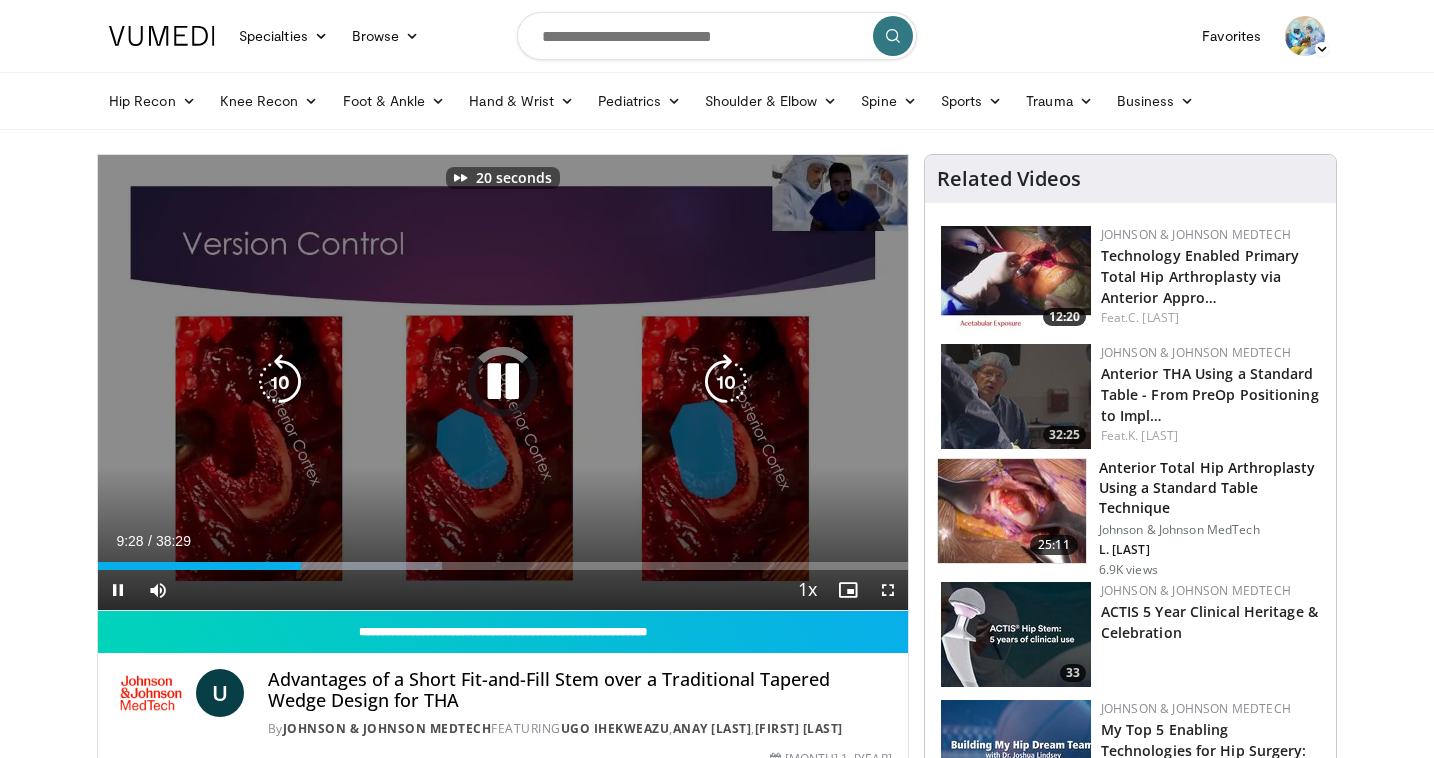 click at bounding box center (726, 382) 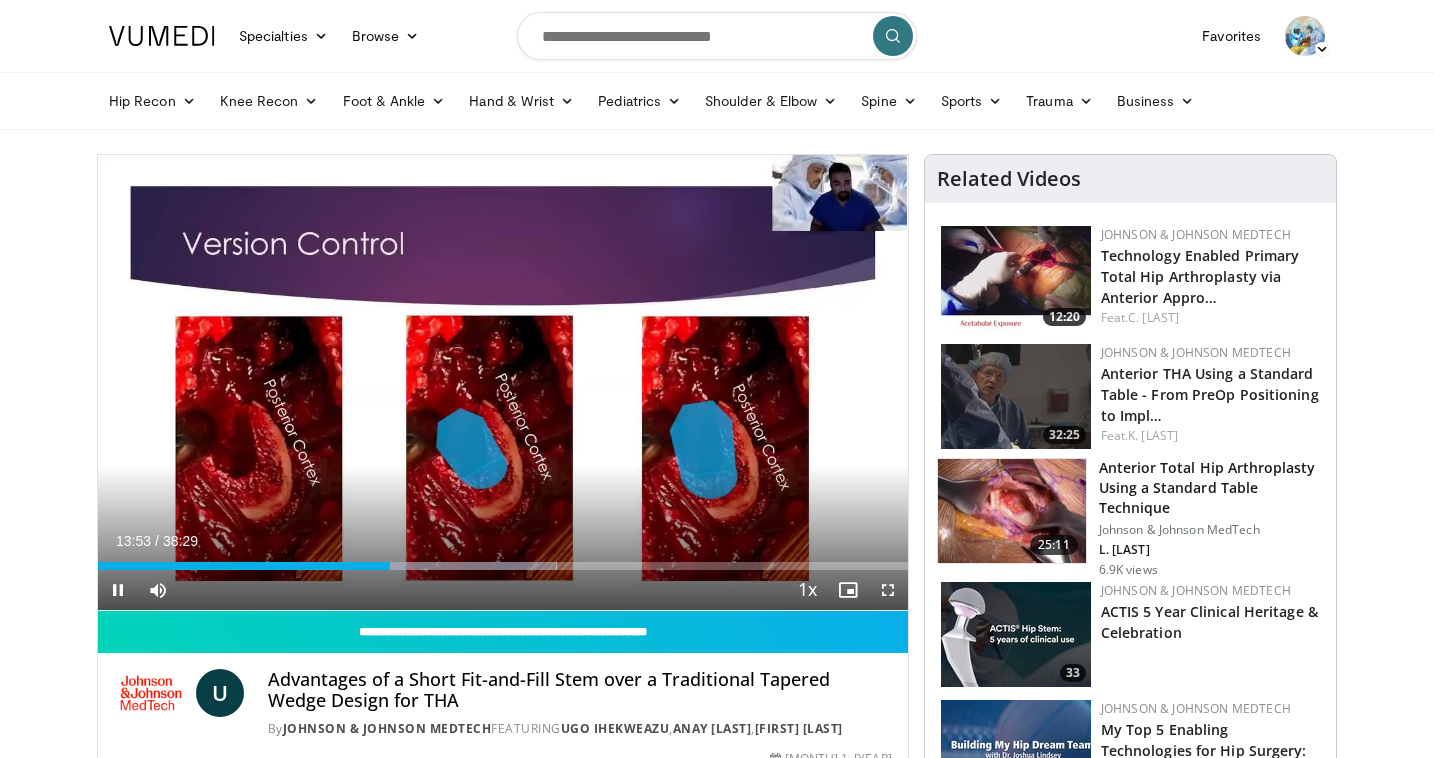click at bounding box center (888, 590) 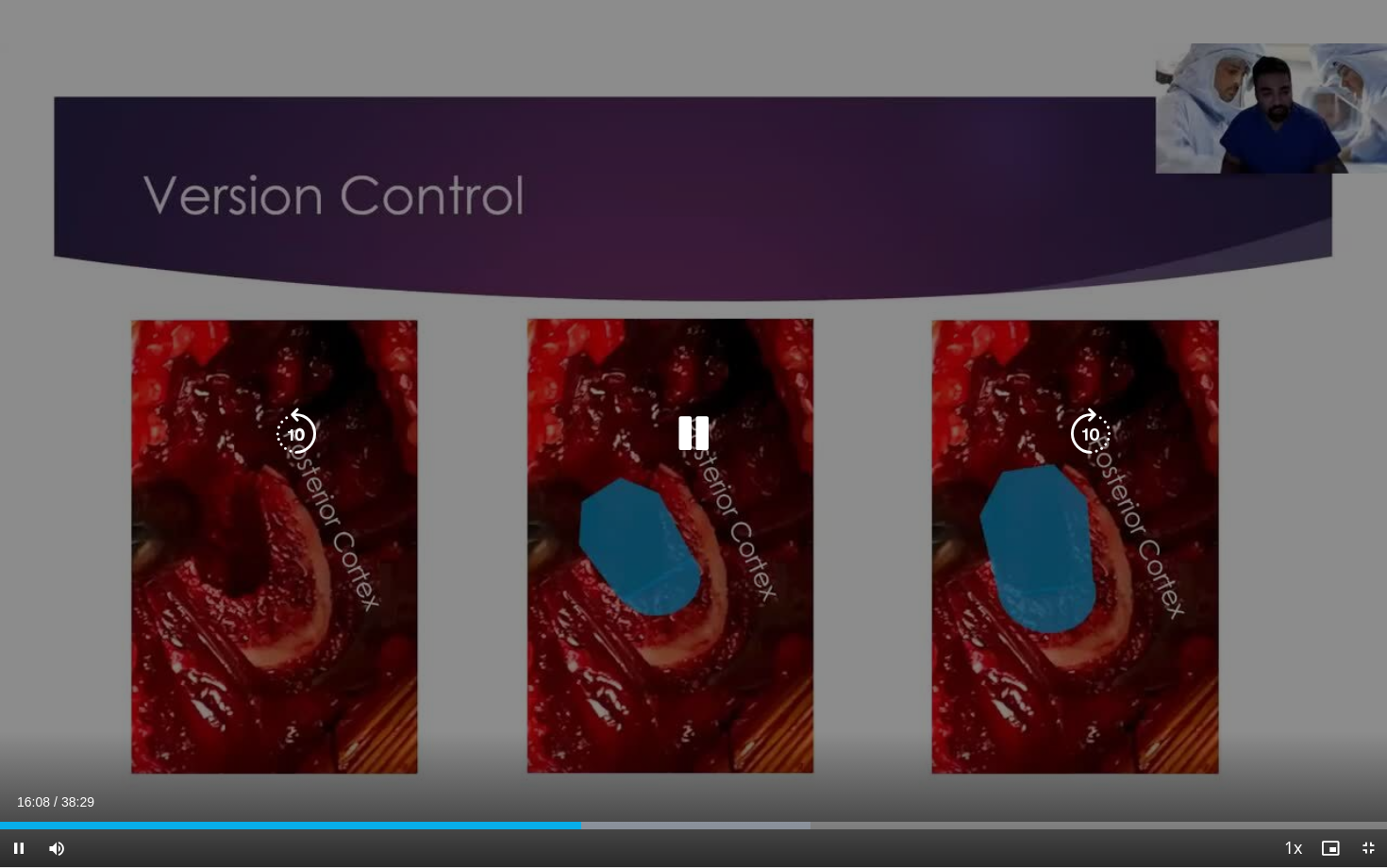 click at bounding box center (694, 434) 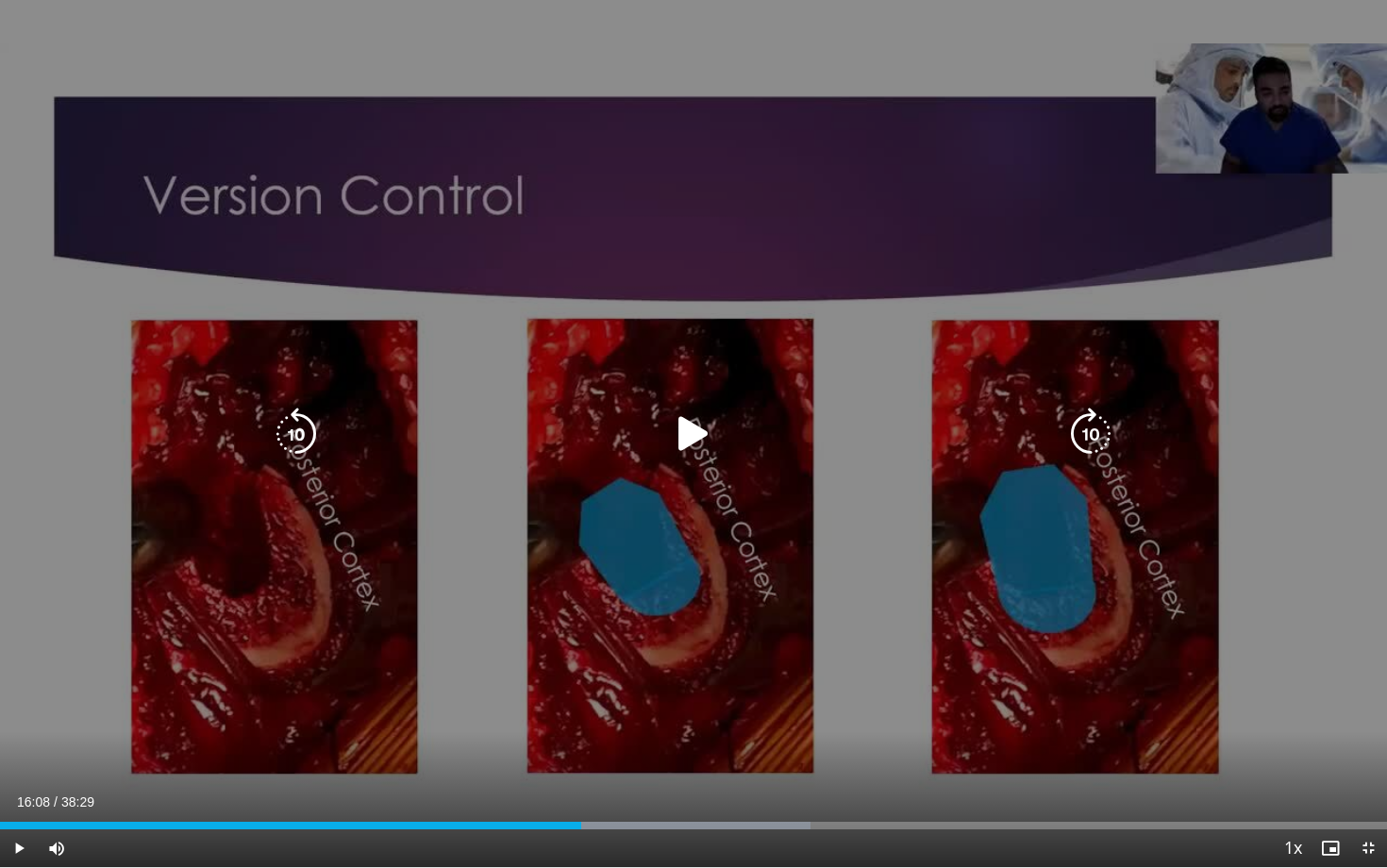 click on "120 seconds
Tap to unmute" at bounding box center (694, 433) 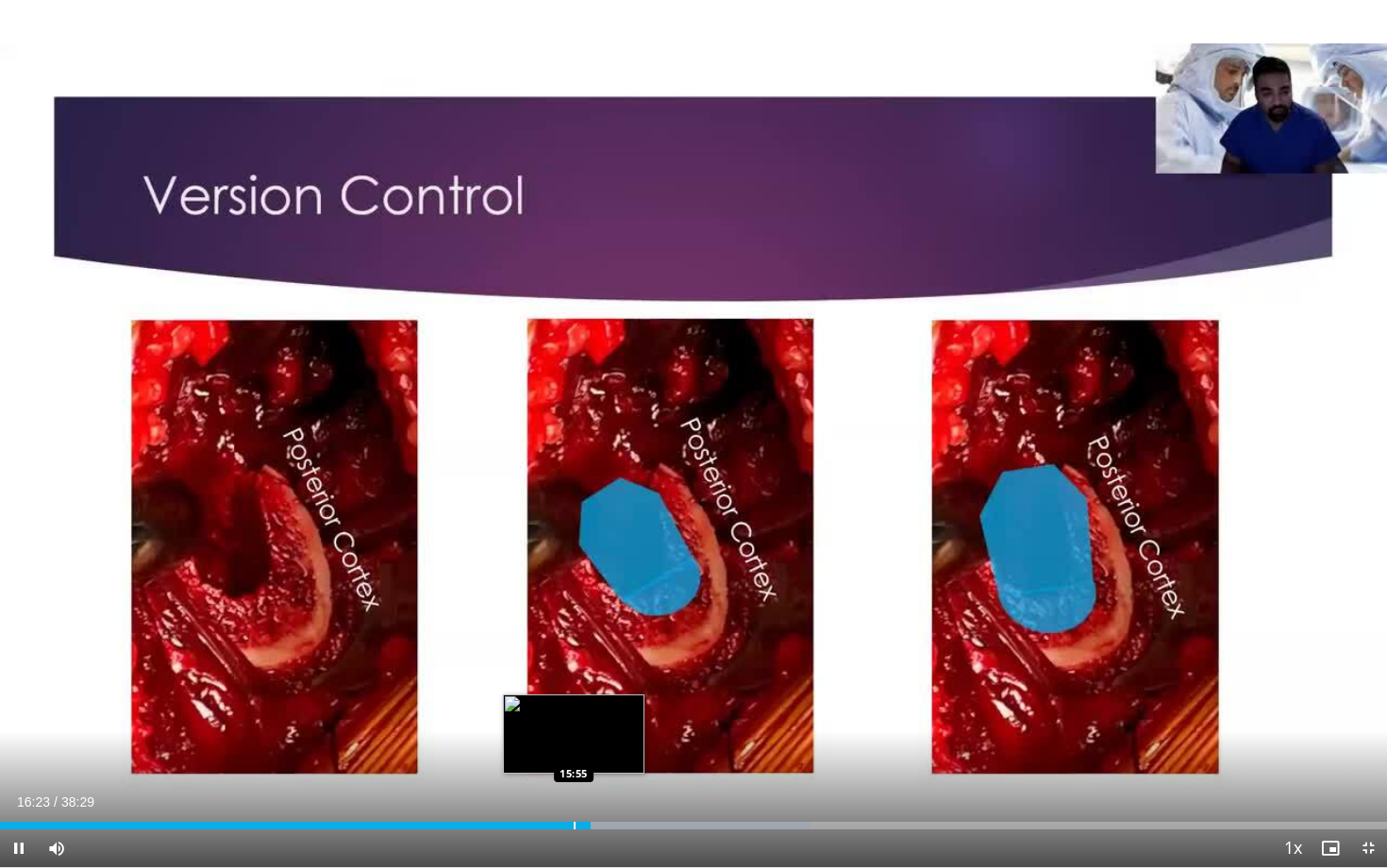 click at bounding box center [575, 826] 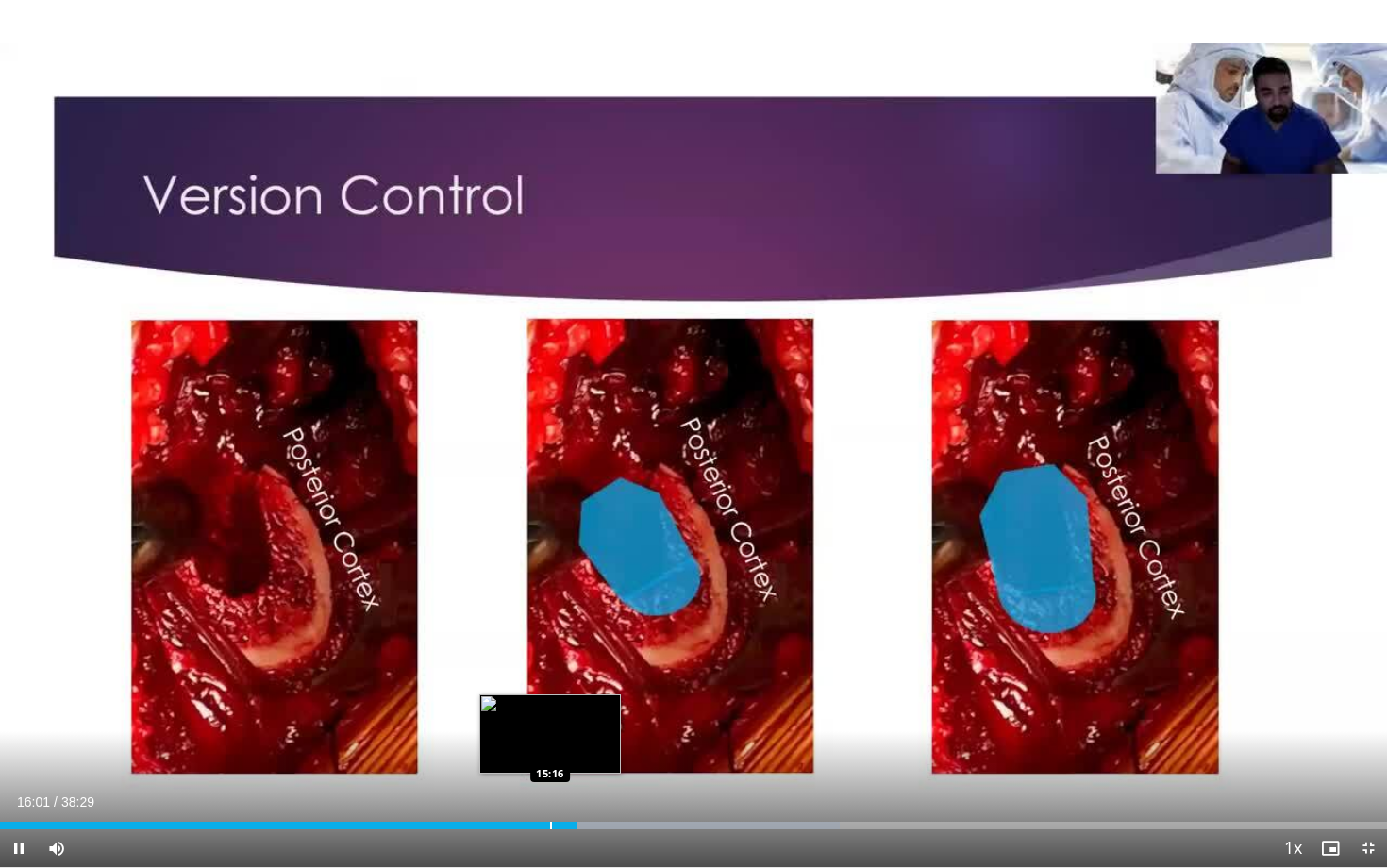 click on "Loaded :  60.55% 16:01 15:16" at bounding box center (694, 826) 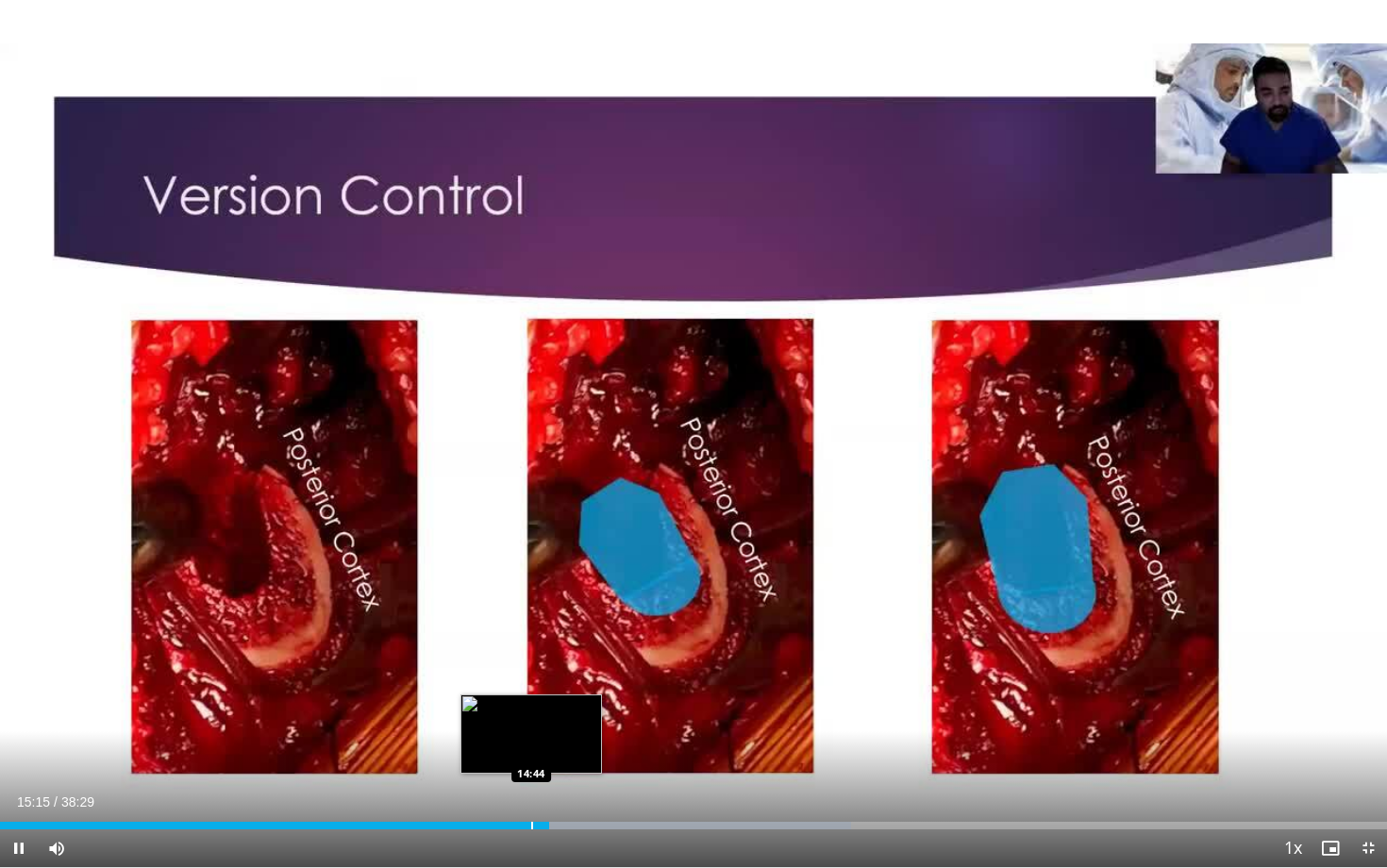 click on "Loaded :  61.39% 15:15 14:44" at bounding box center [694, 826] 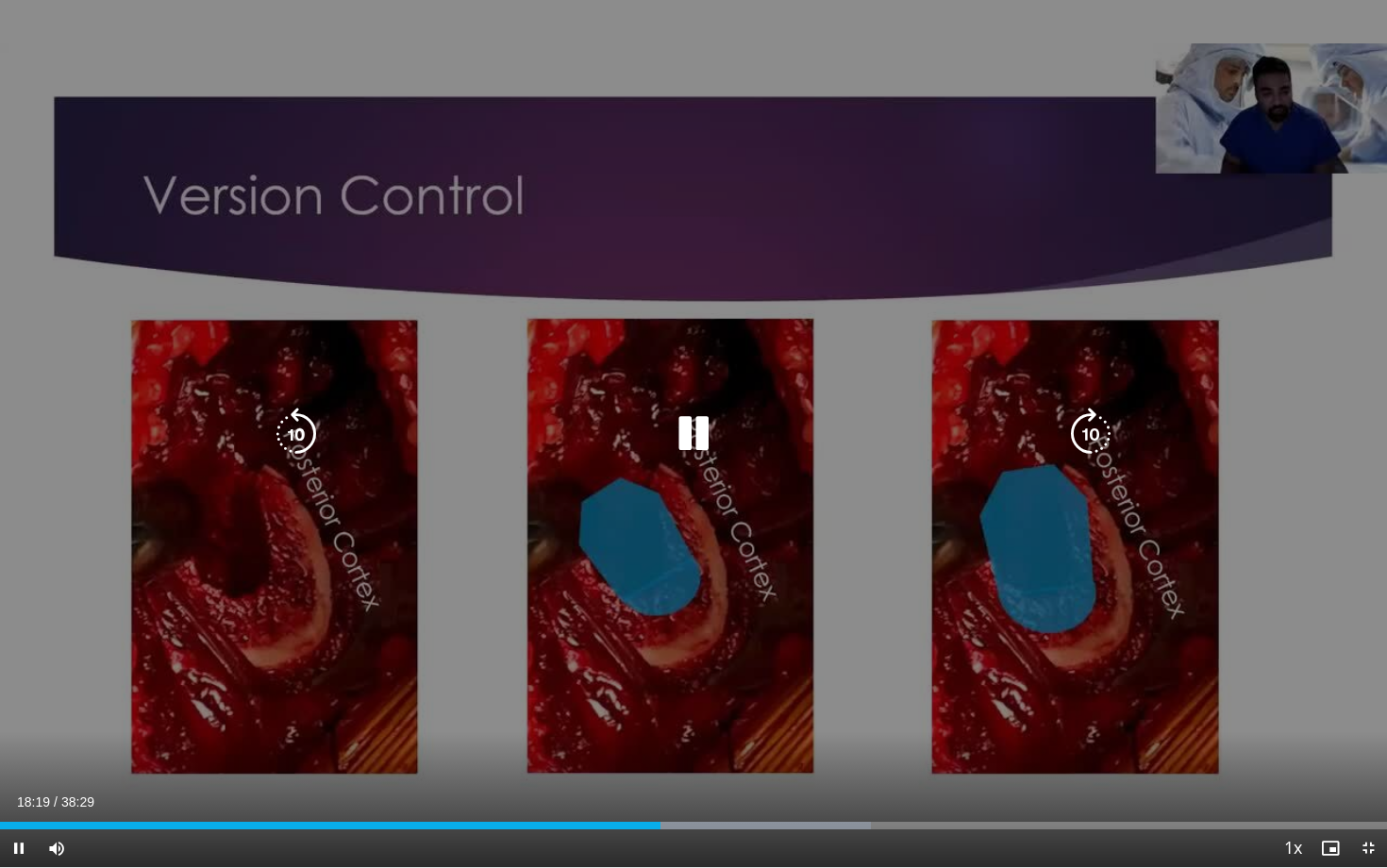 click at bounding box center (694, 434) 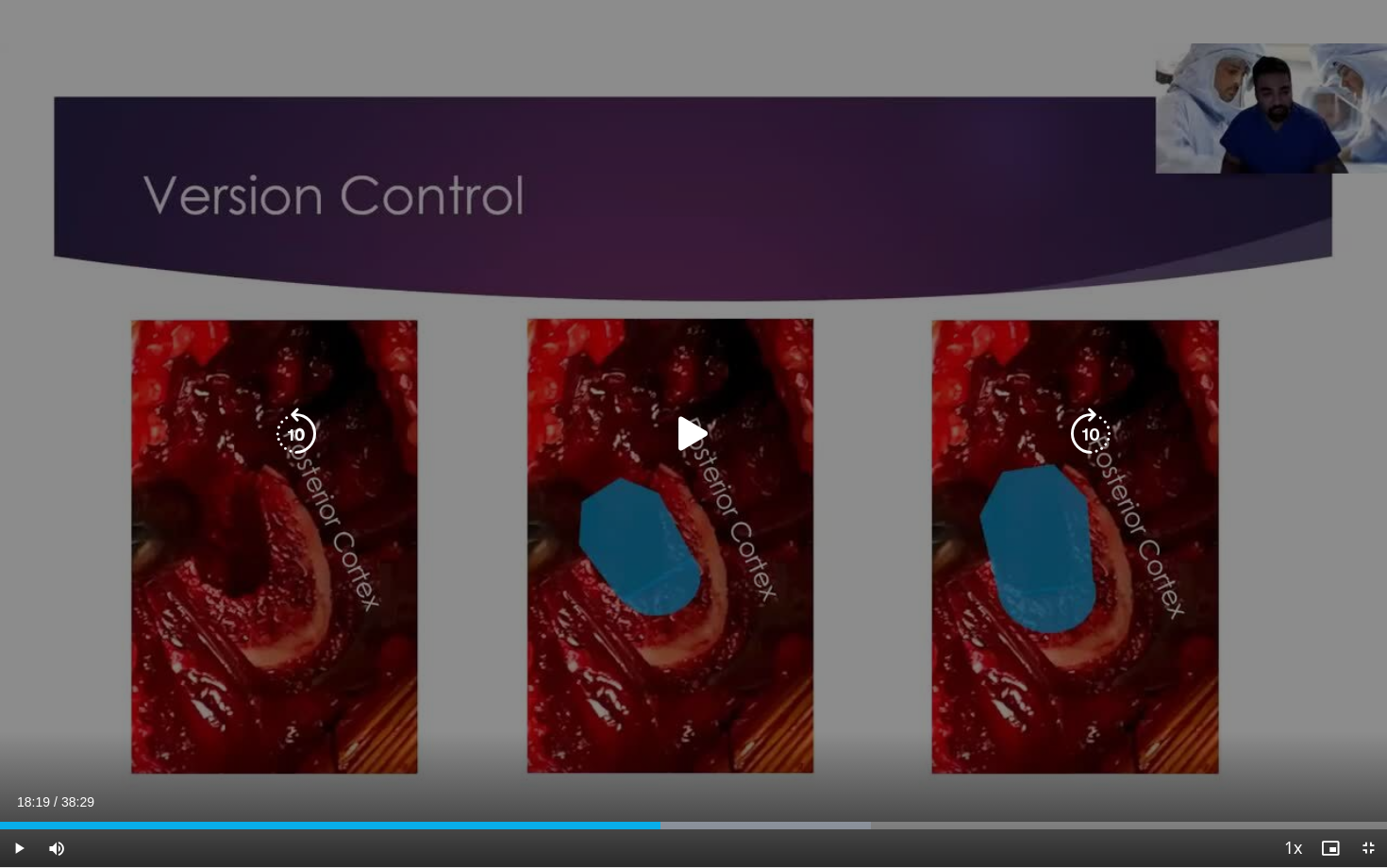 click at bounding box center (694, 434) 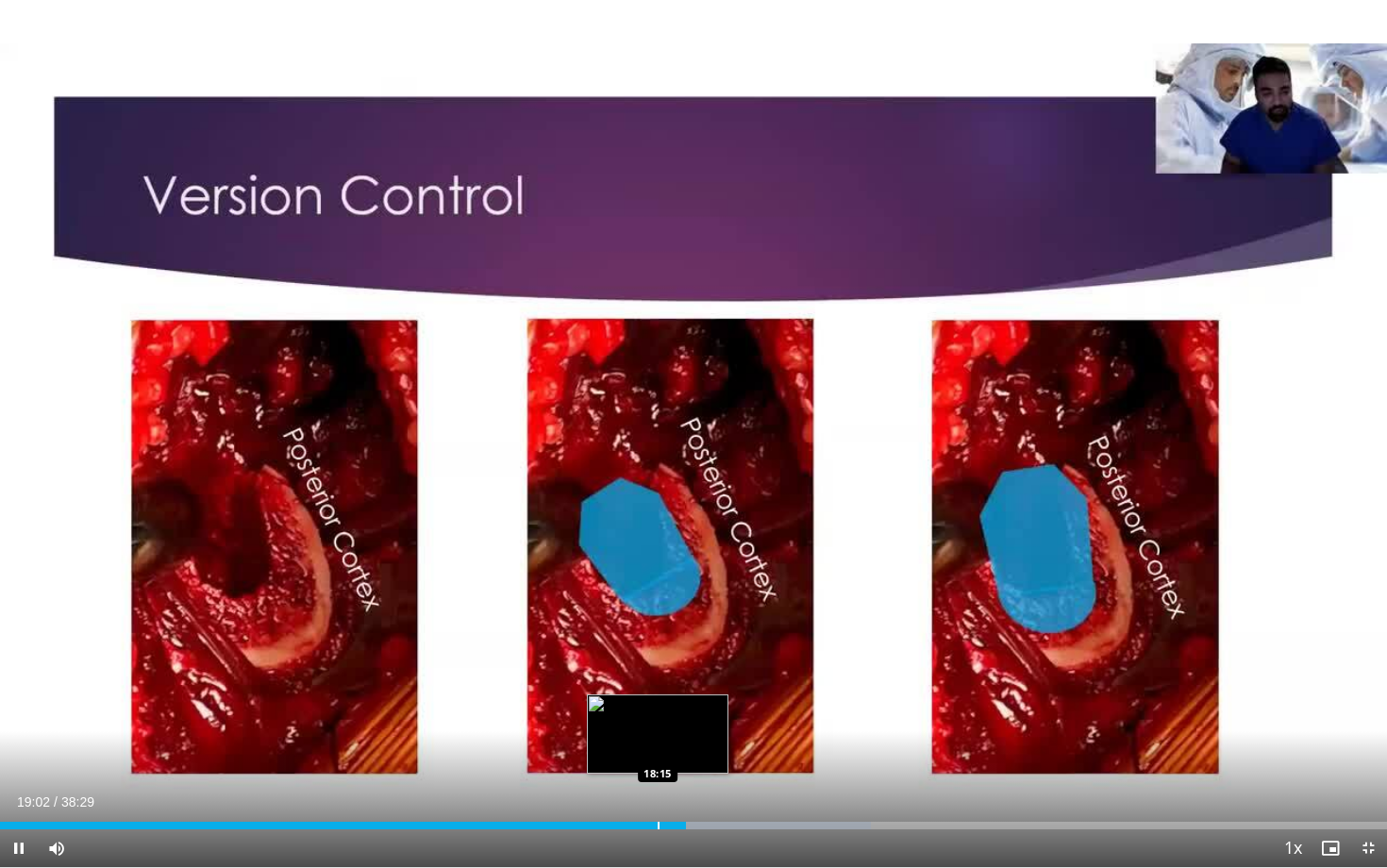 click on "Loaded :  62.81% 19:02 18:15" at bounding box center [694, 820] 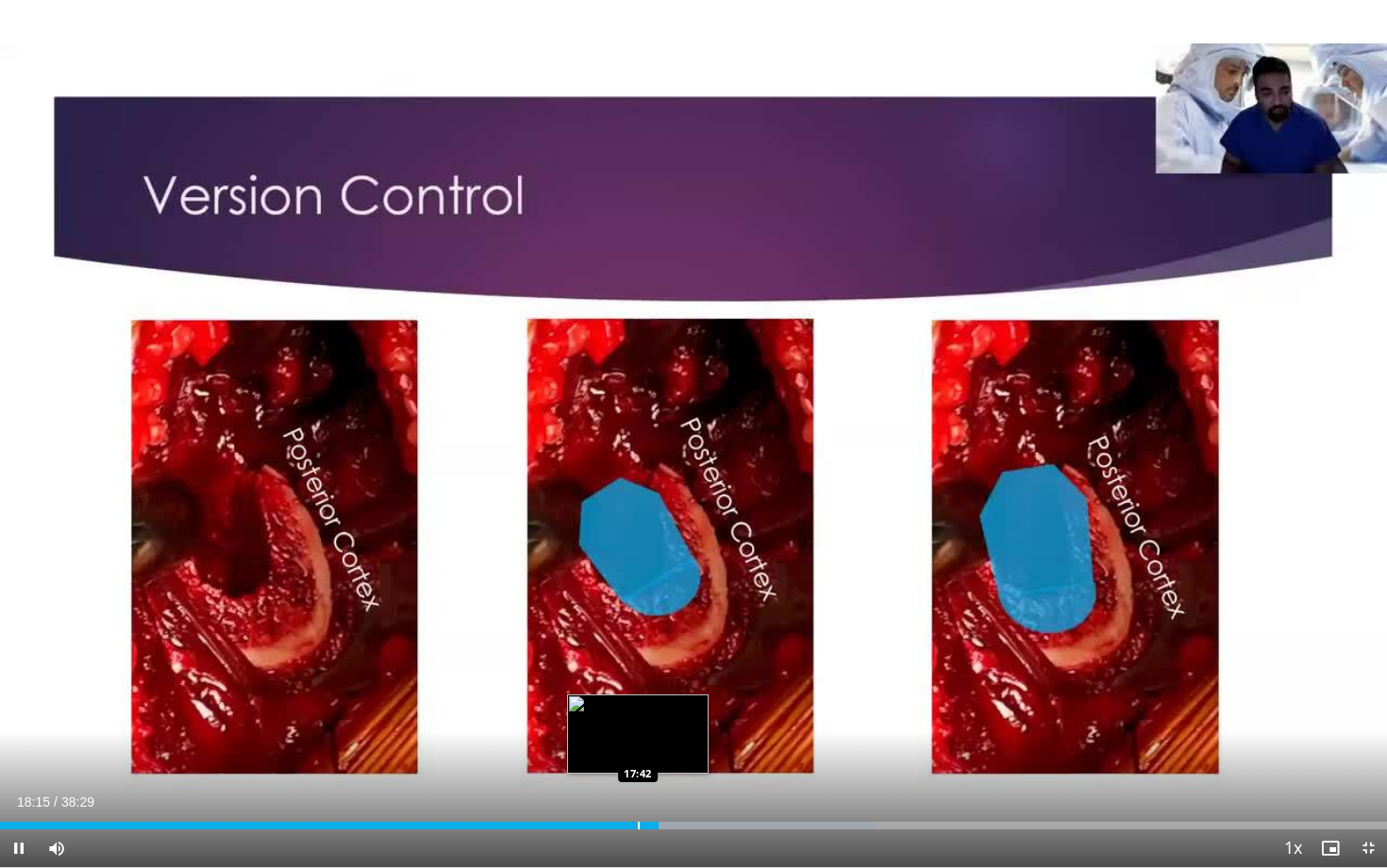 click at bounding box center (639, 826) 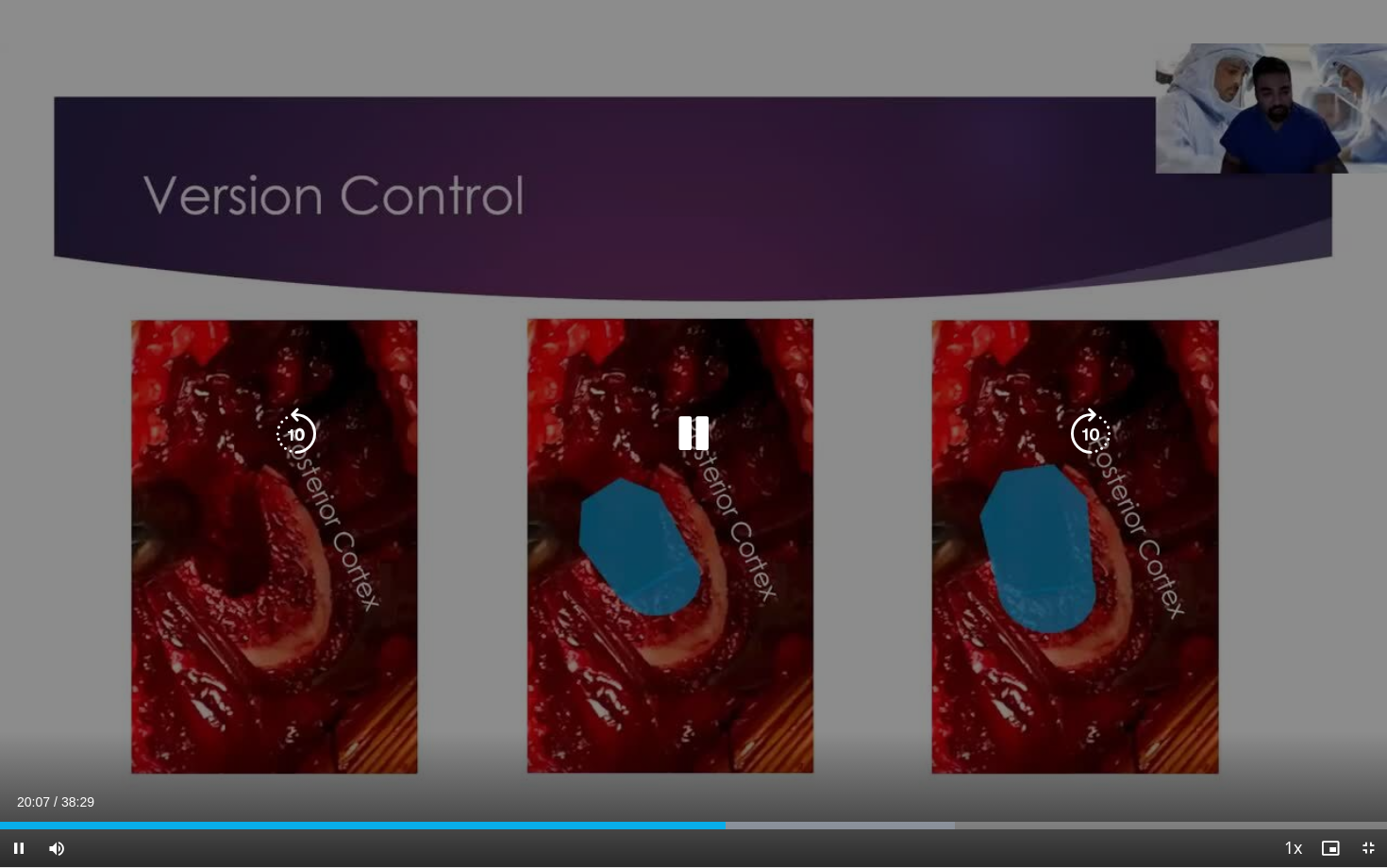 click at bounding box center [694, 434] 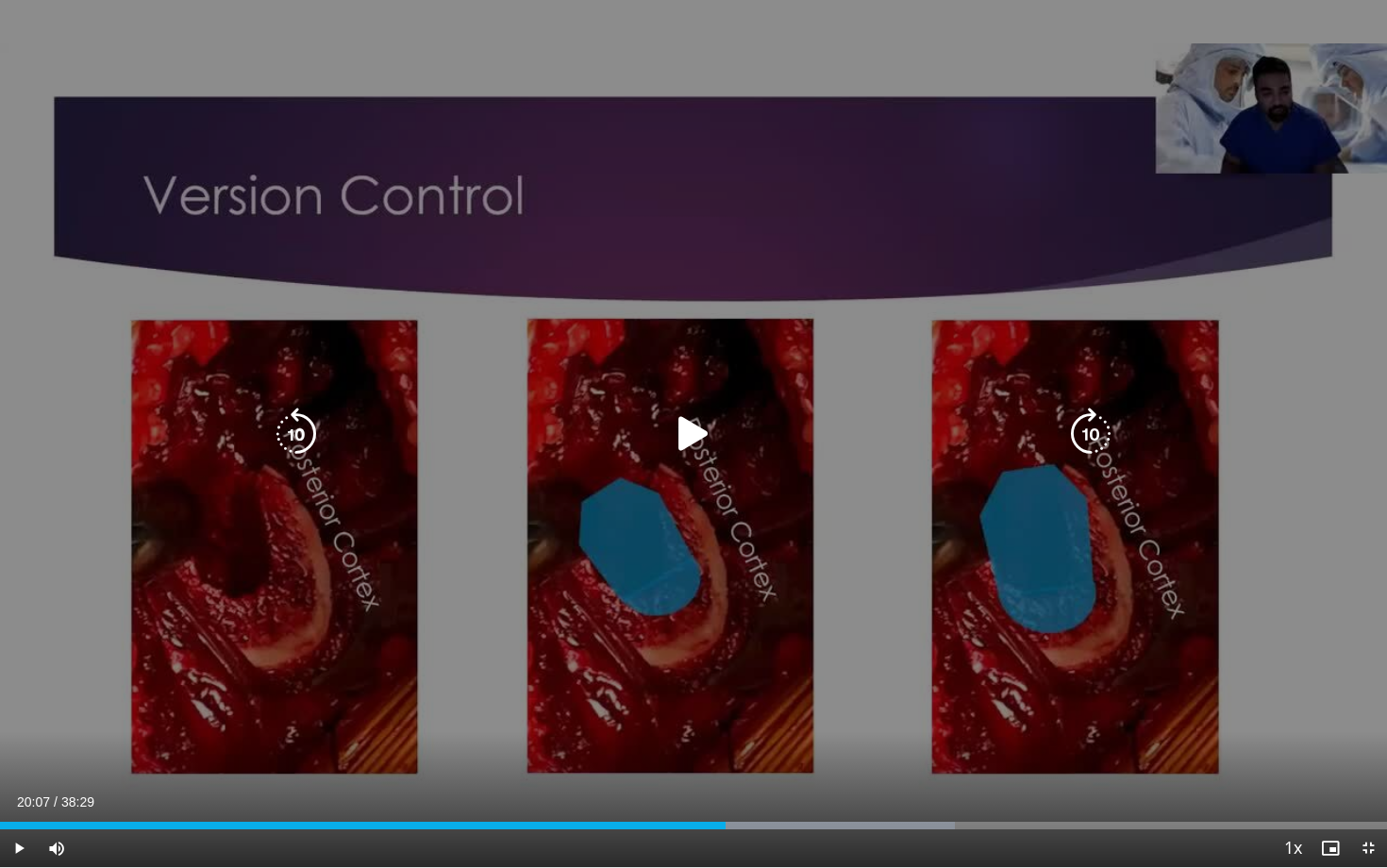click at bounding box center (694, 434) 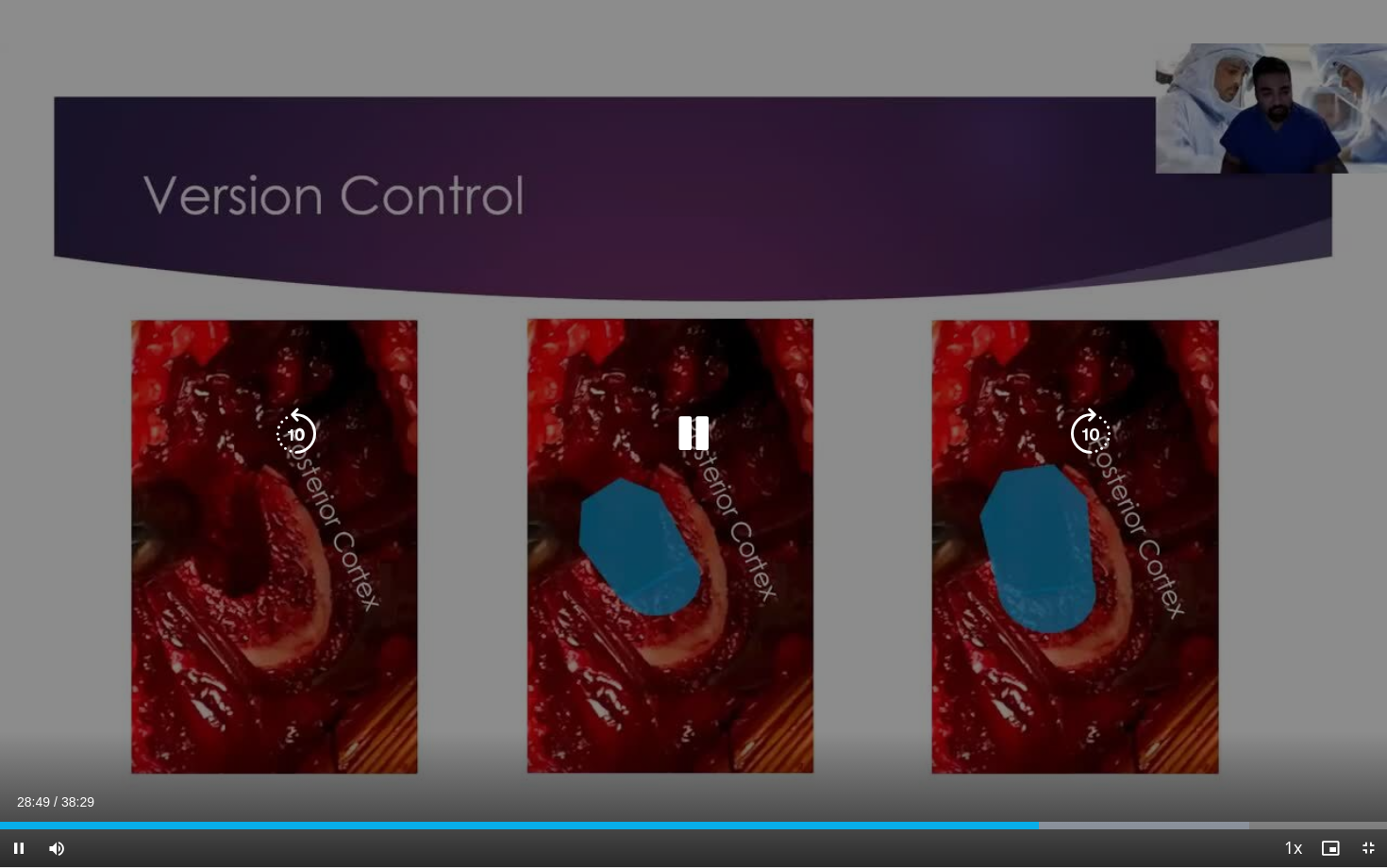 click at bounding box center (694, 434) 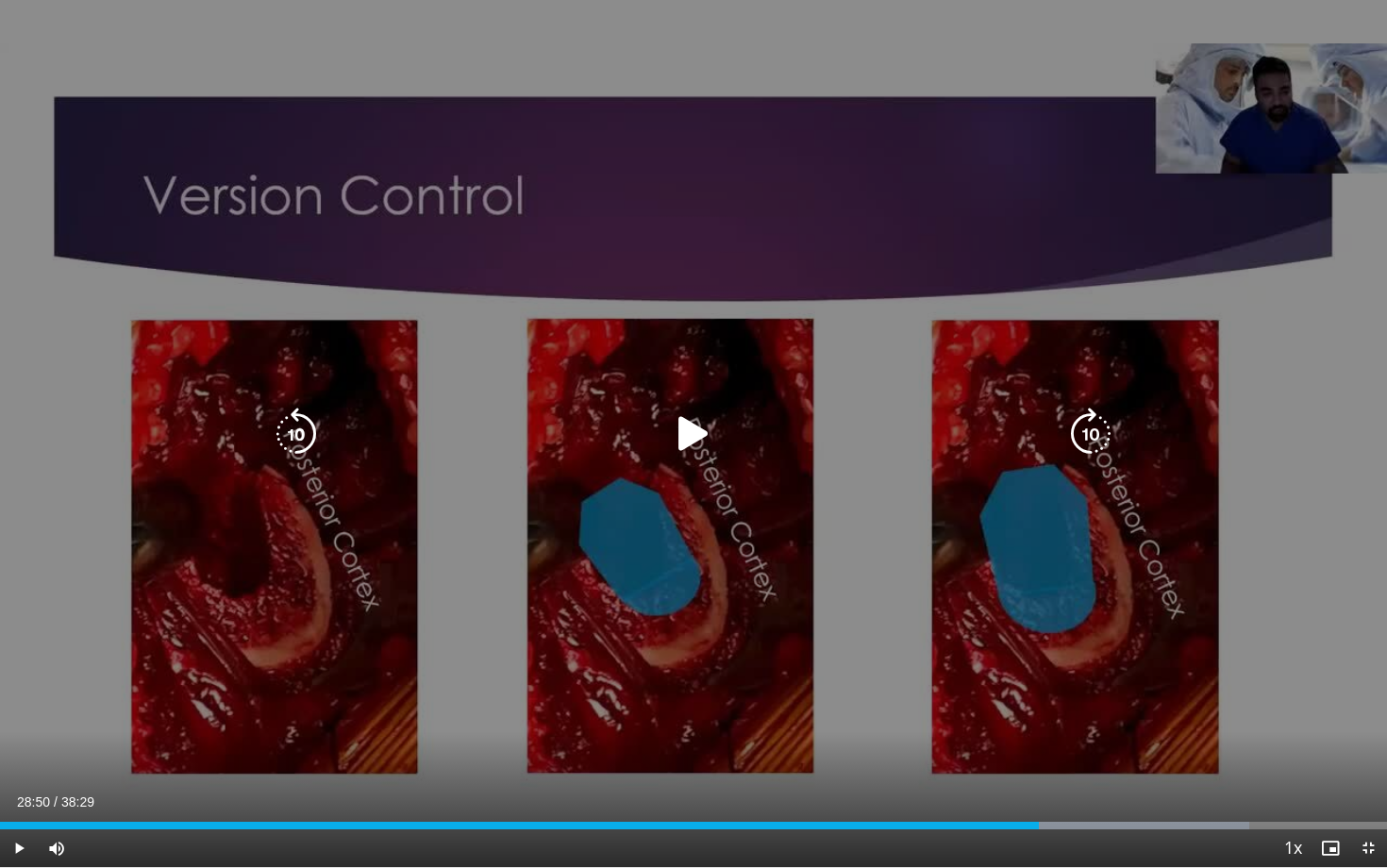 drag, startPoint x: 450, startPoint y: 114, endPoint x: 716, endPoint y: 148, distance: 268.16413 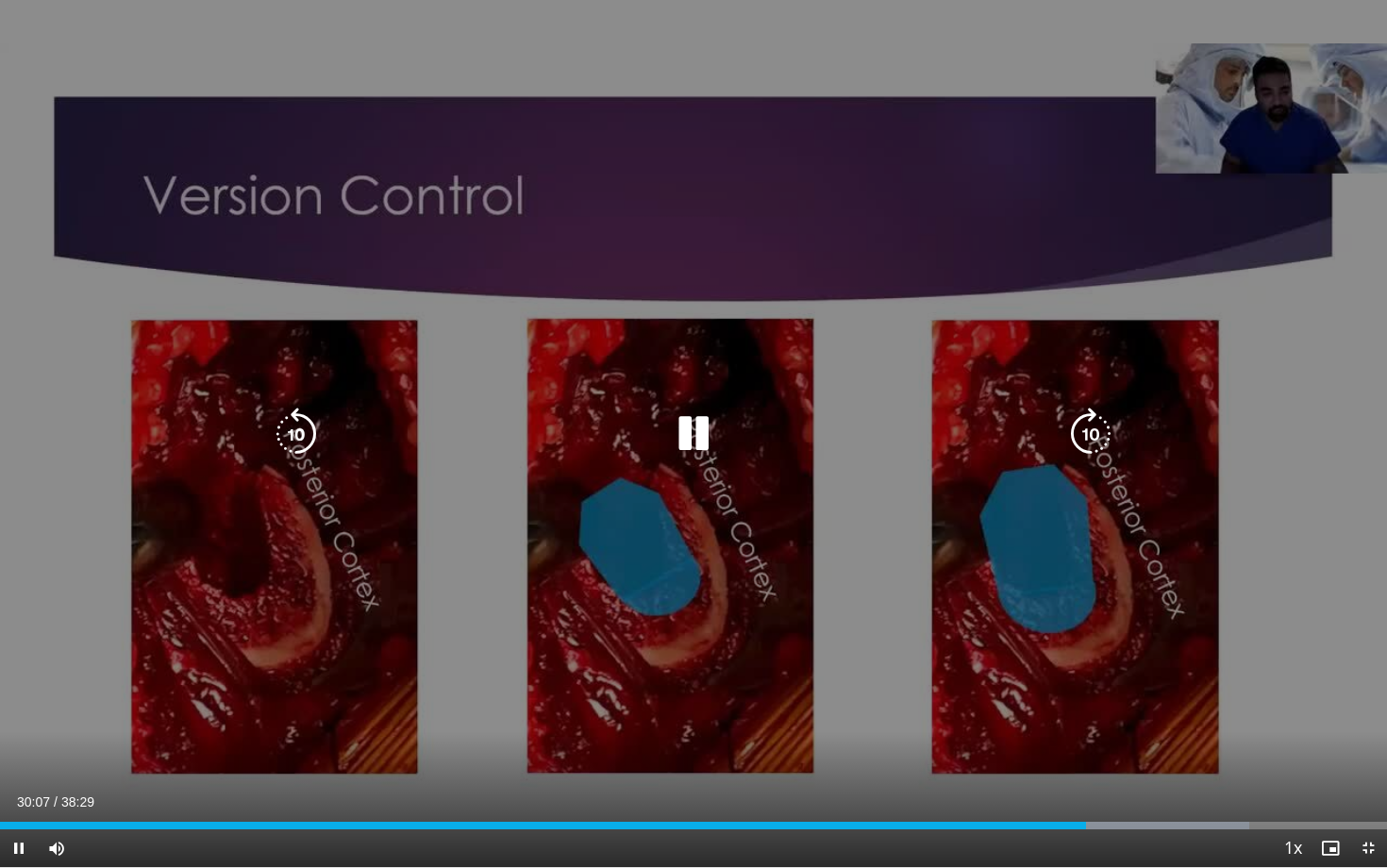 click at bounding box center (694, 434) 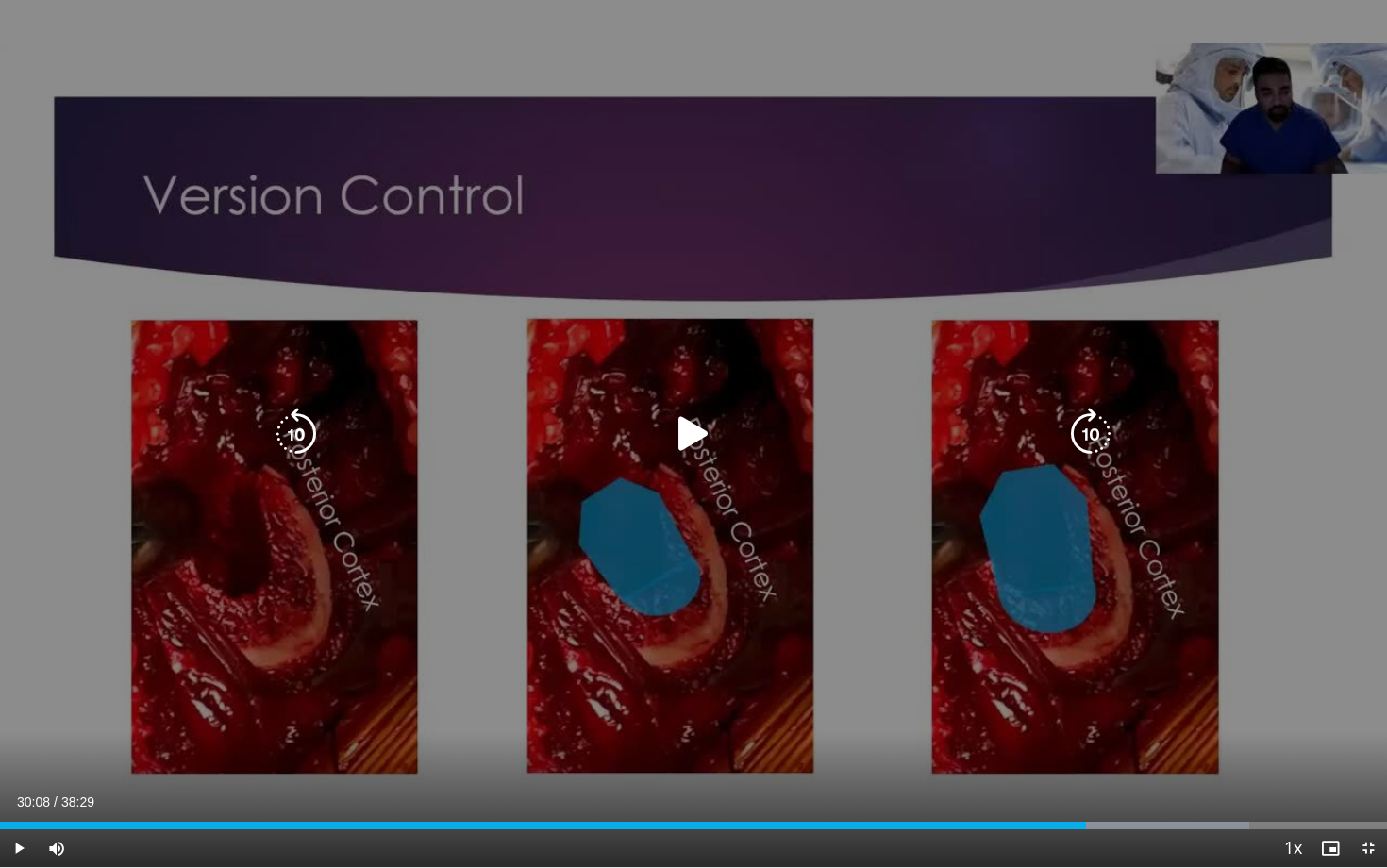 click at bounding box center [694, 434] 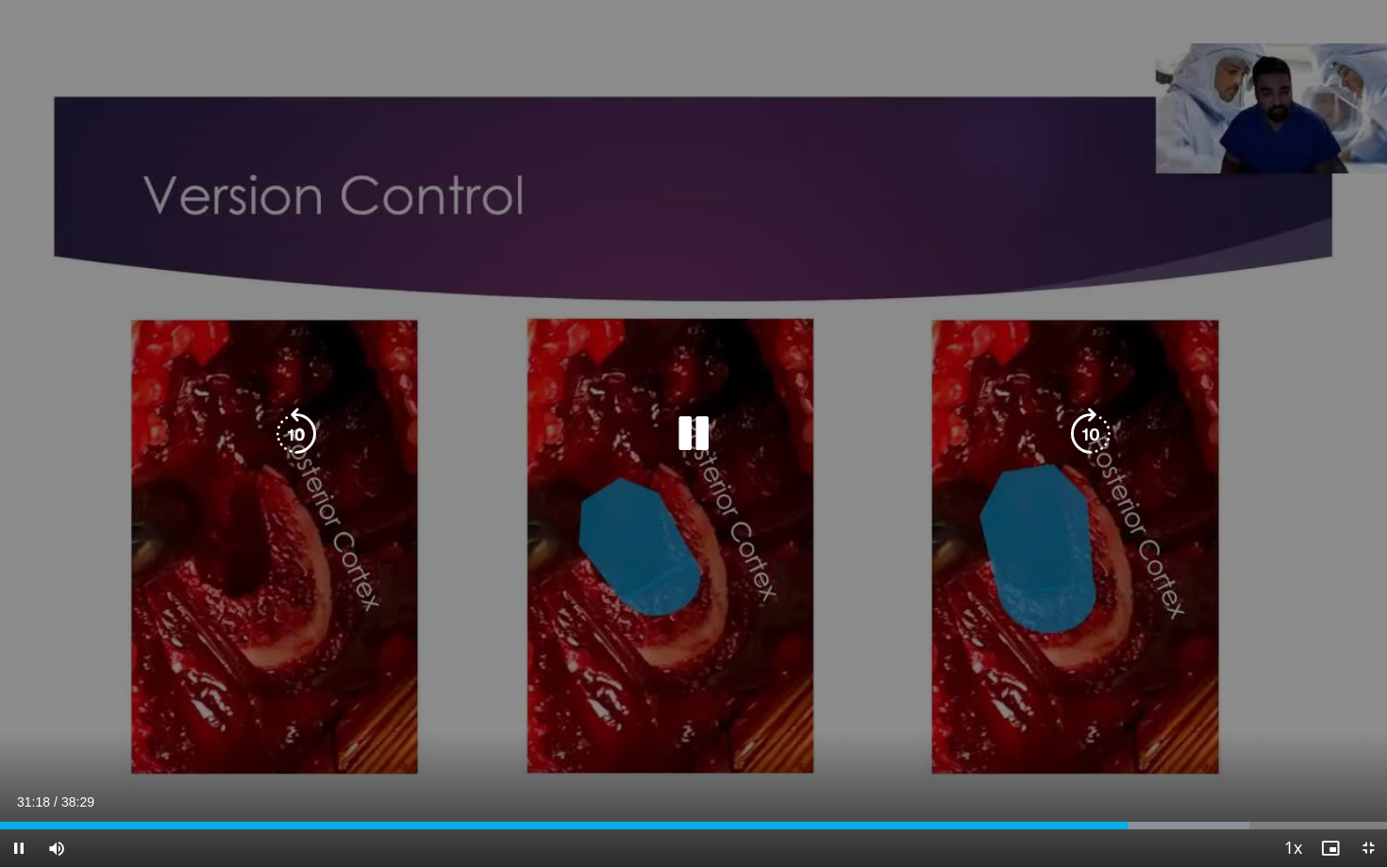 click at bounding box center [694, 434] 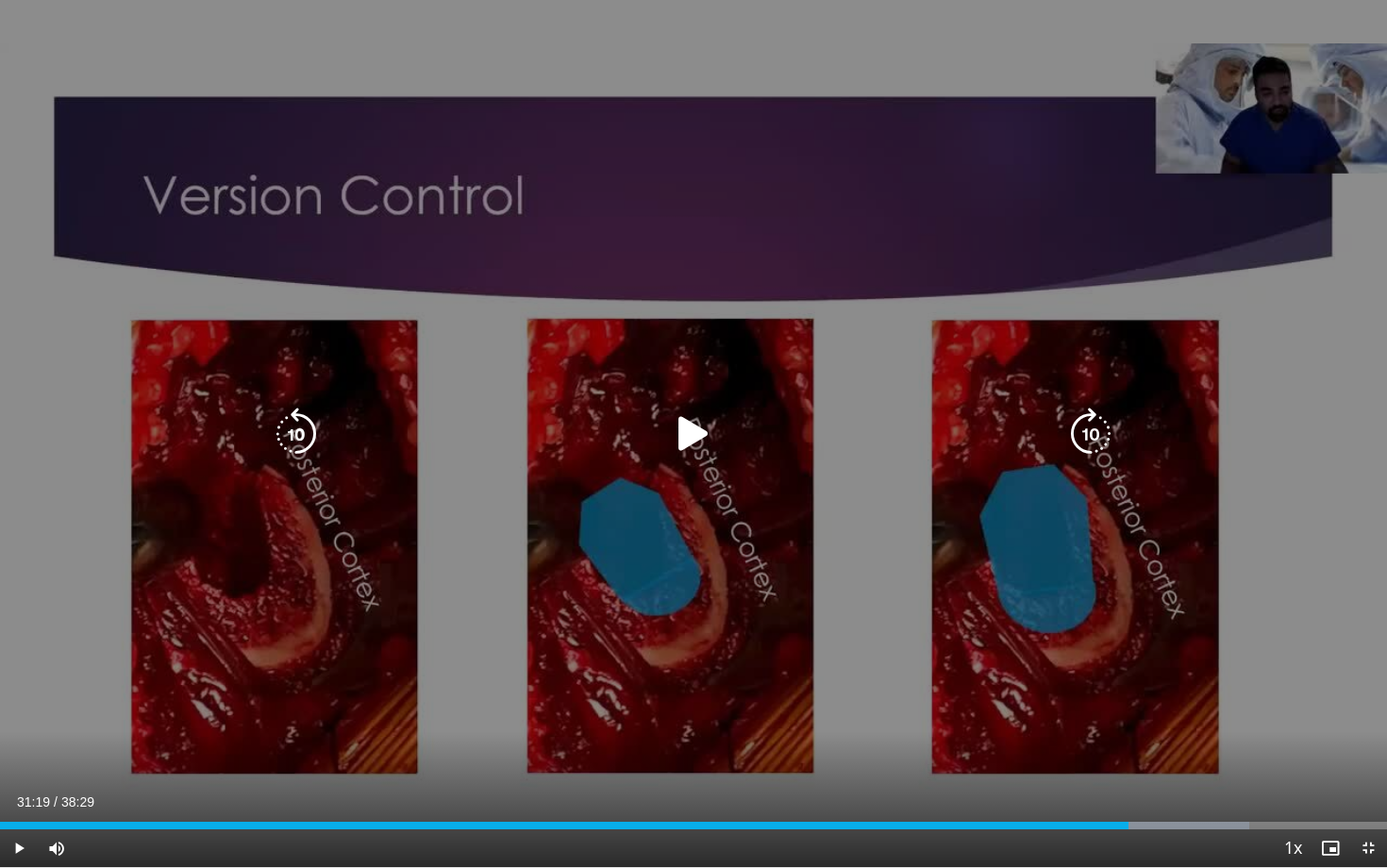 click at bounding box center [694, 434] 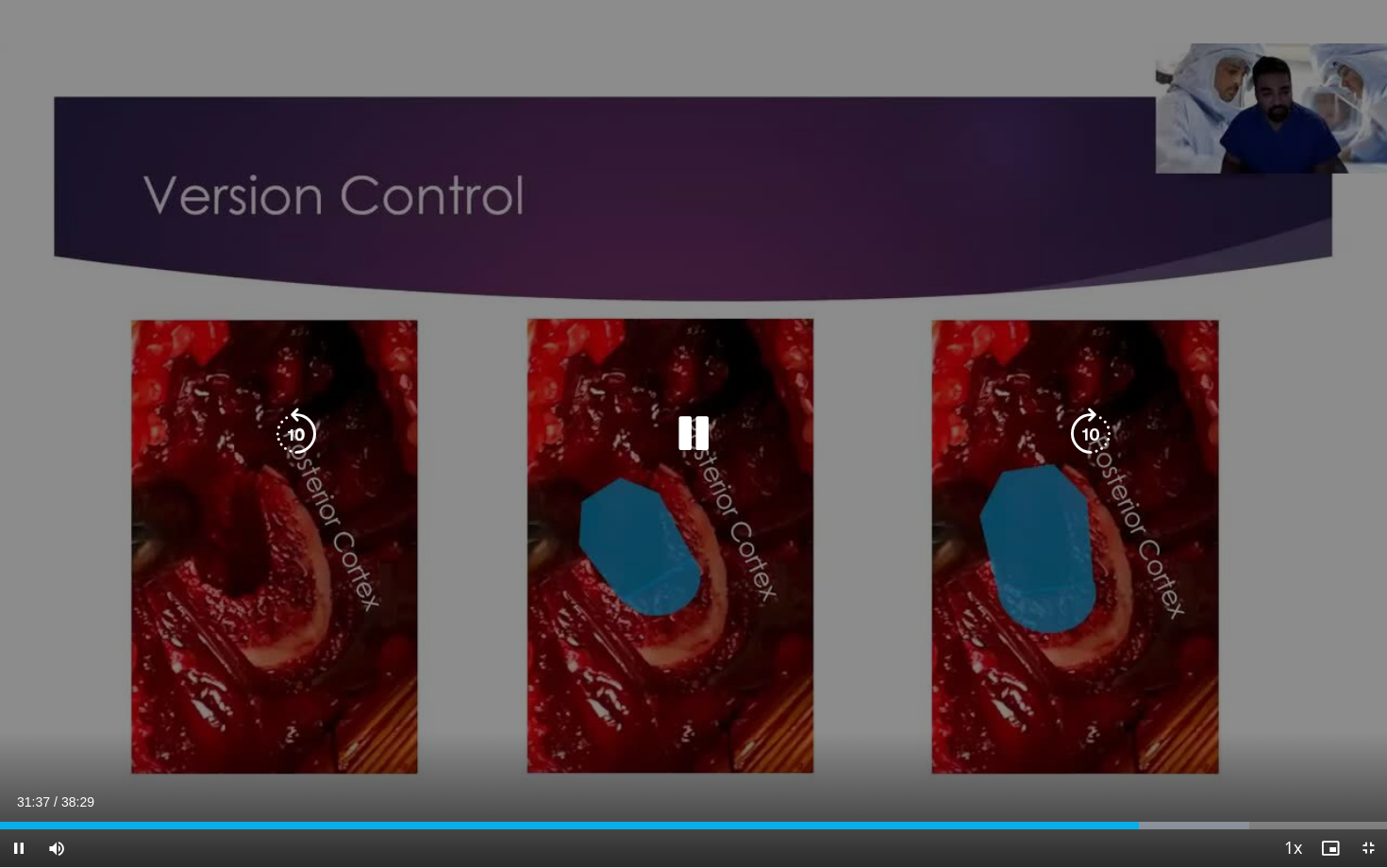 click at bounding box center (694, 434) 